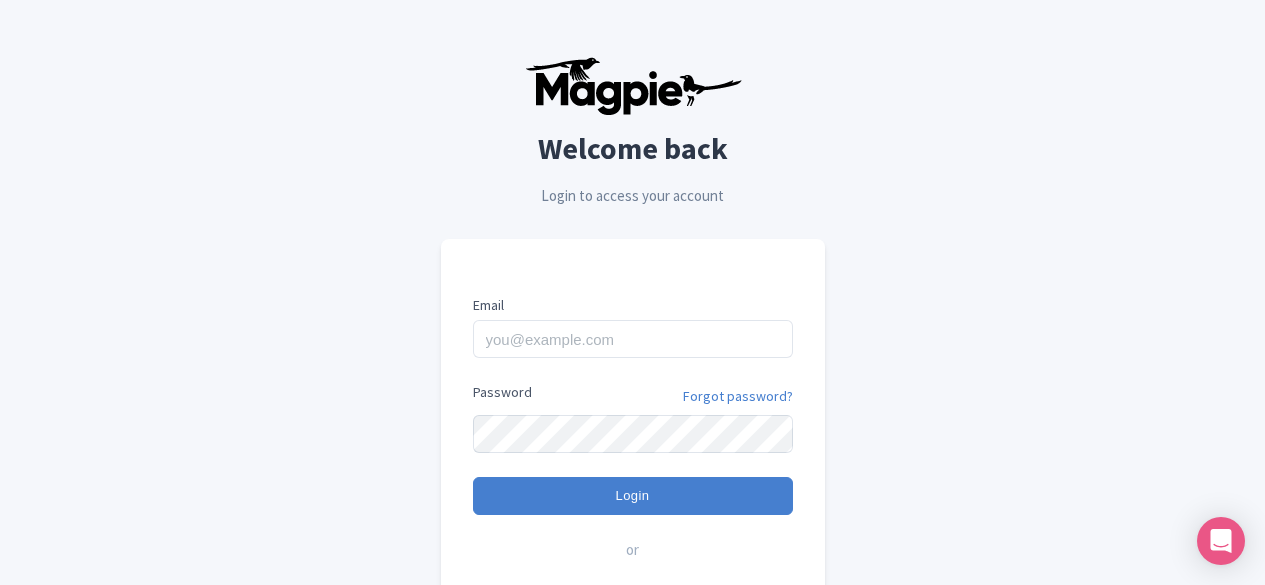 scroll, scrollTop: 194, scrollLeft: 0, axis: vertical 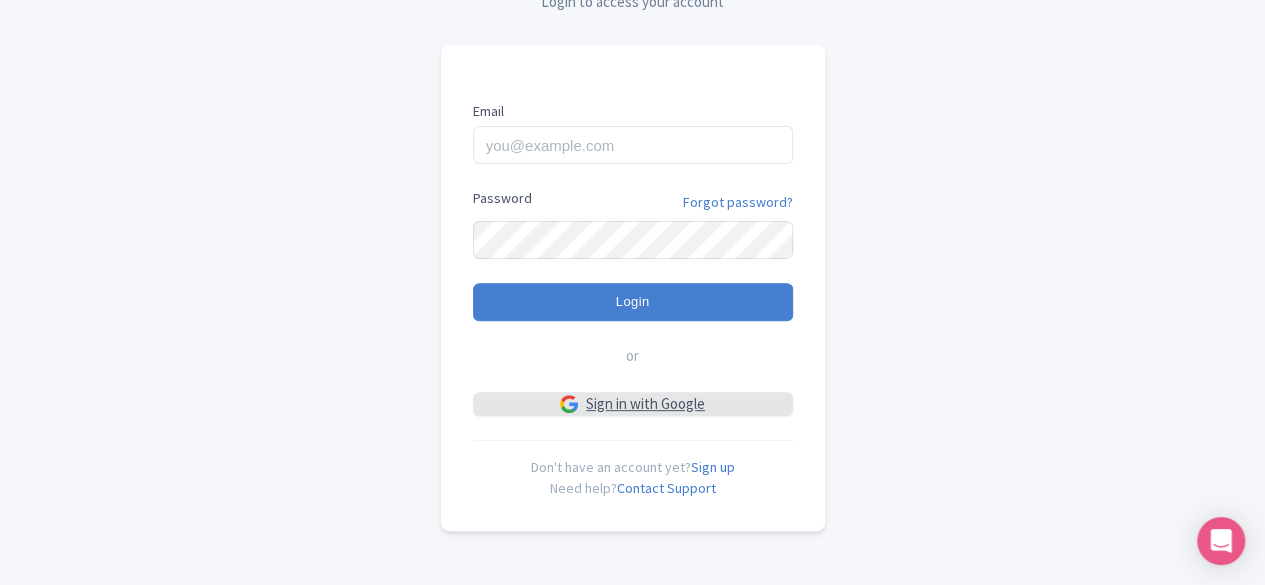 click at bounding box center (569, 404) 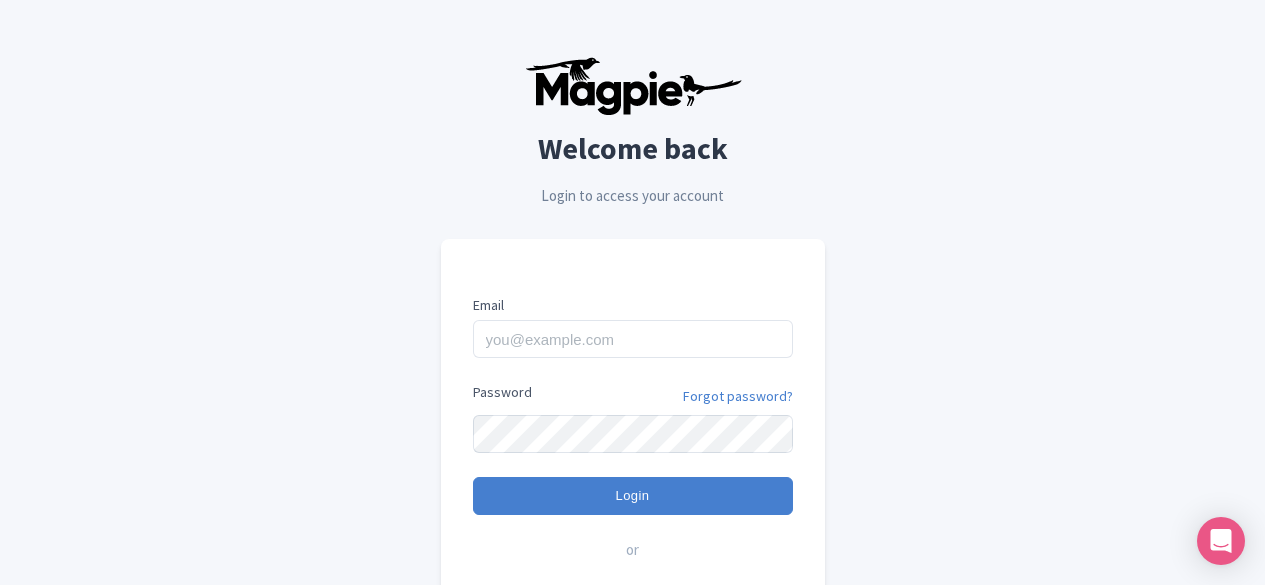 scroll, scrollTop: 194, scrollLeft: 0, axis: vertical 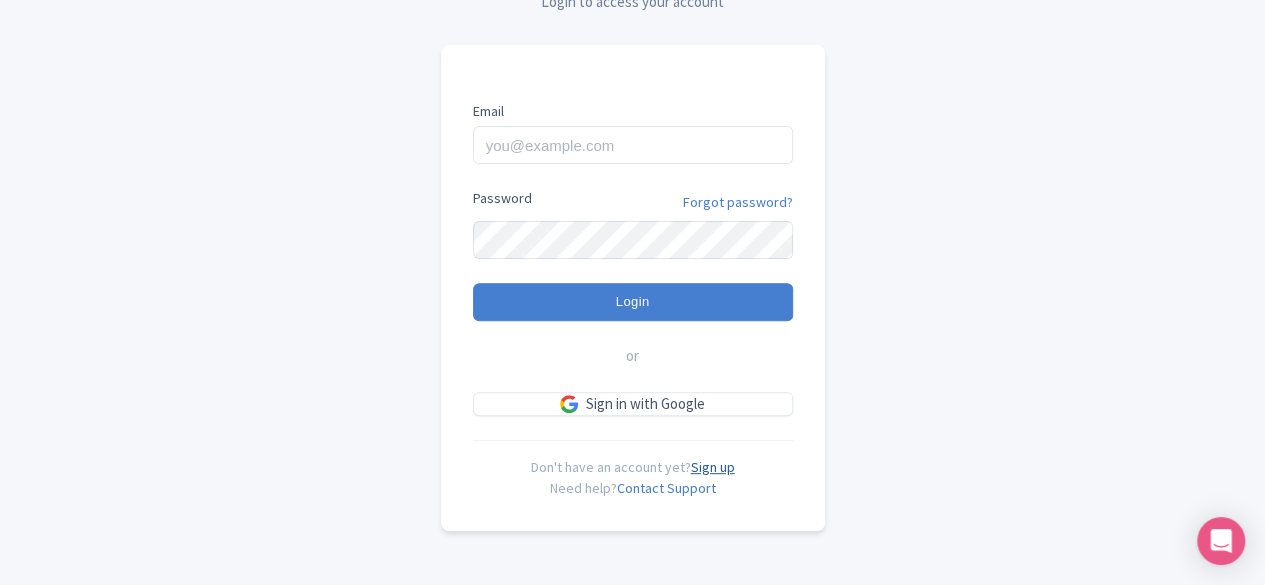 click on "Sign up" at bounding box center [713, 467] 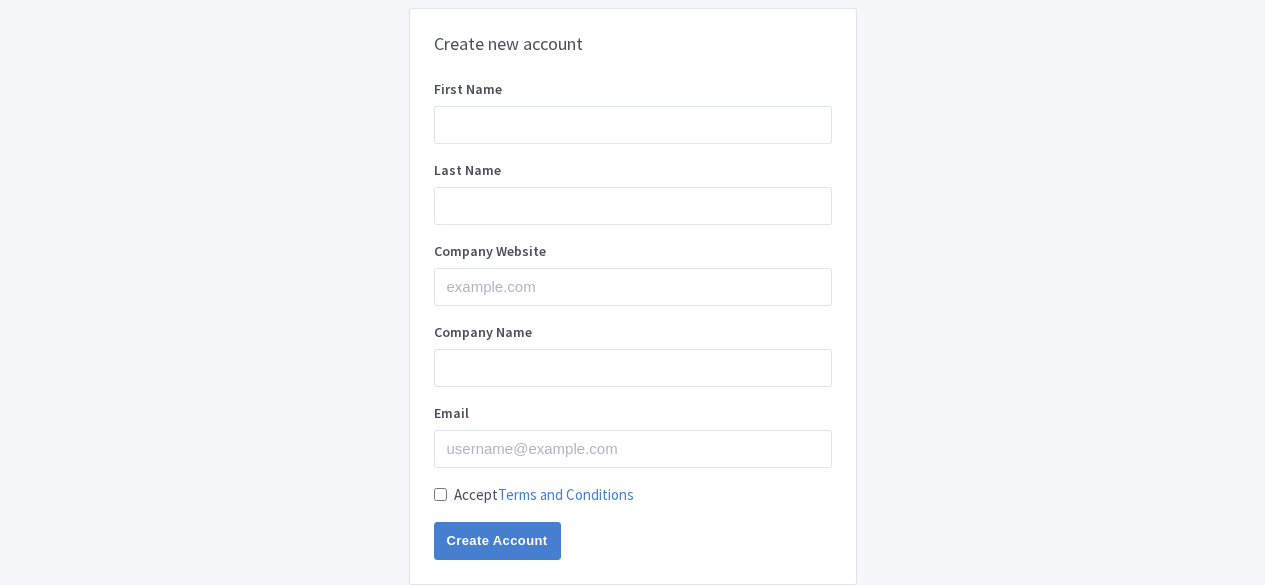 scroll, scrollTop: 0, scrollLeft: 0, axis: both 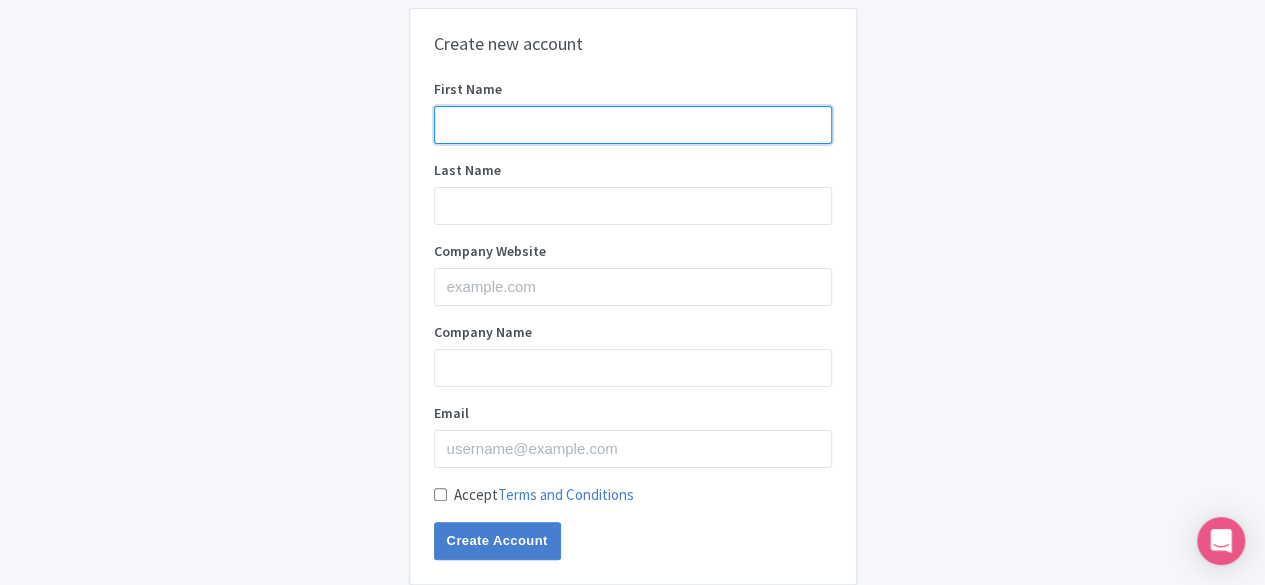 click on "First Name" at bounding box center [633, 125] 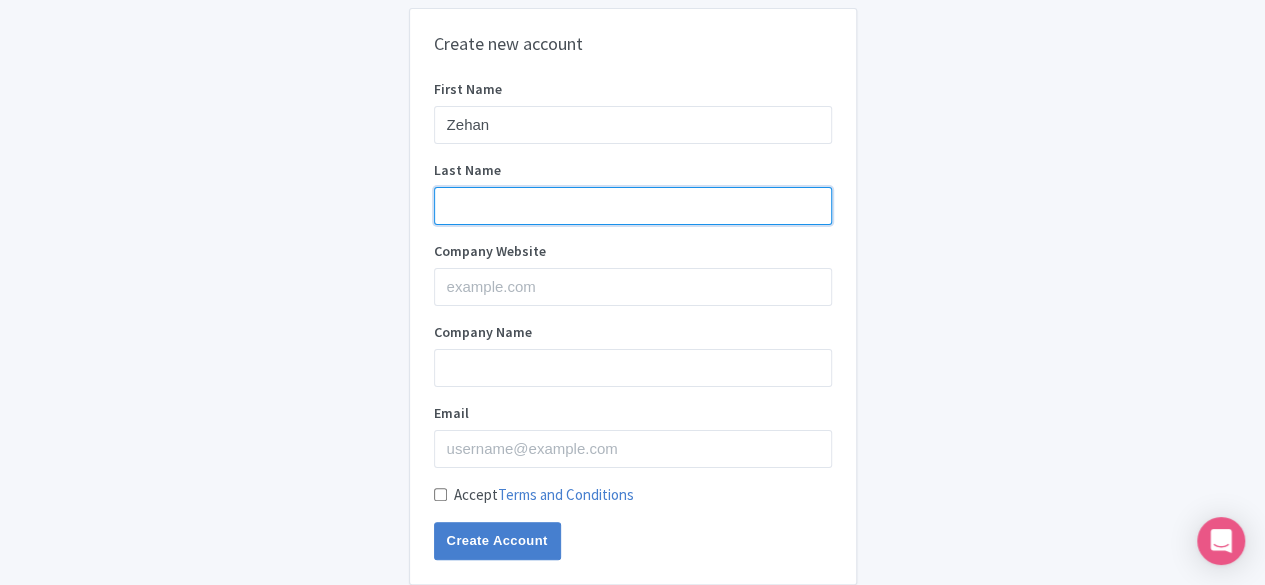 click on "Last Name" at bounding box center [633, 206] 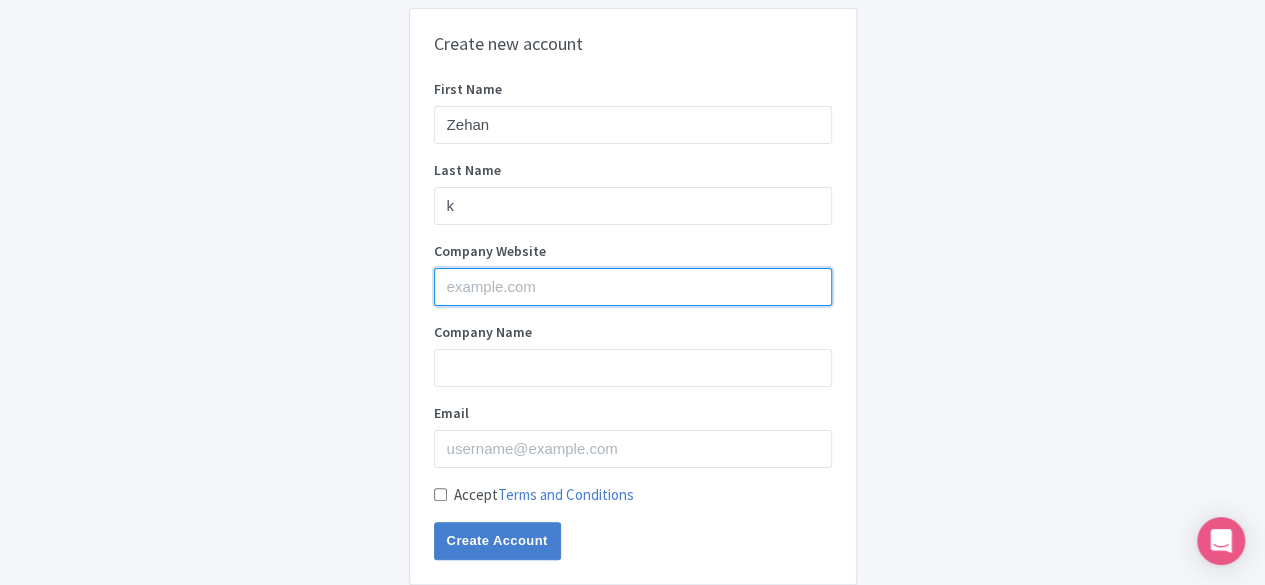 click on "Company Website" at bounding box center [633, 287] 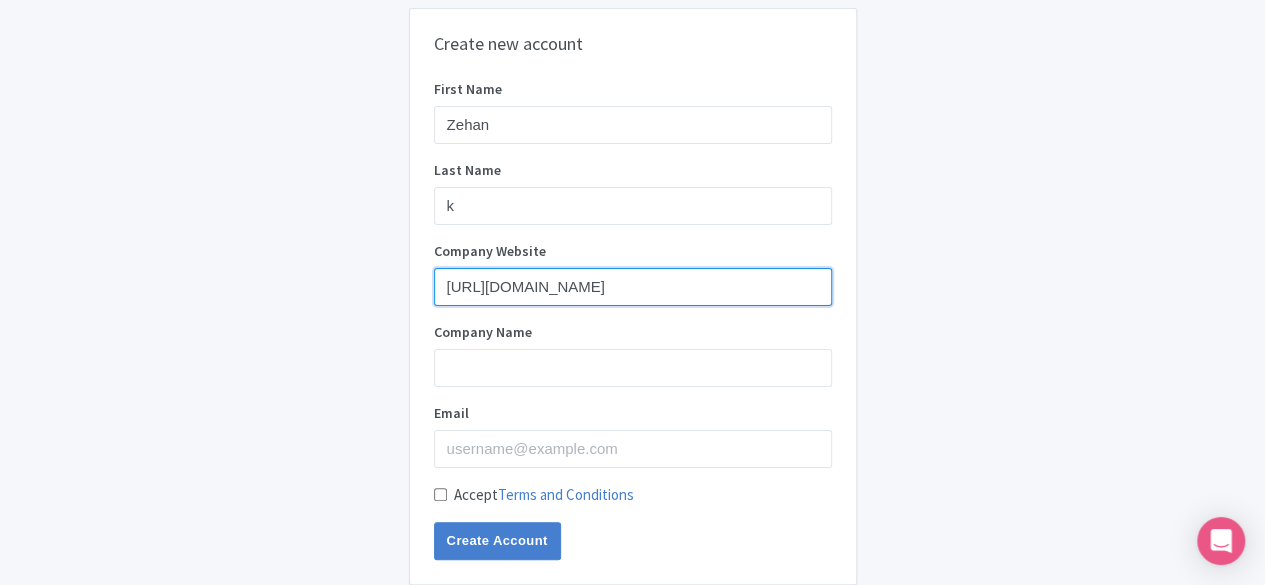 type on "https://www.thetravelage.com/" 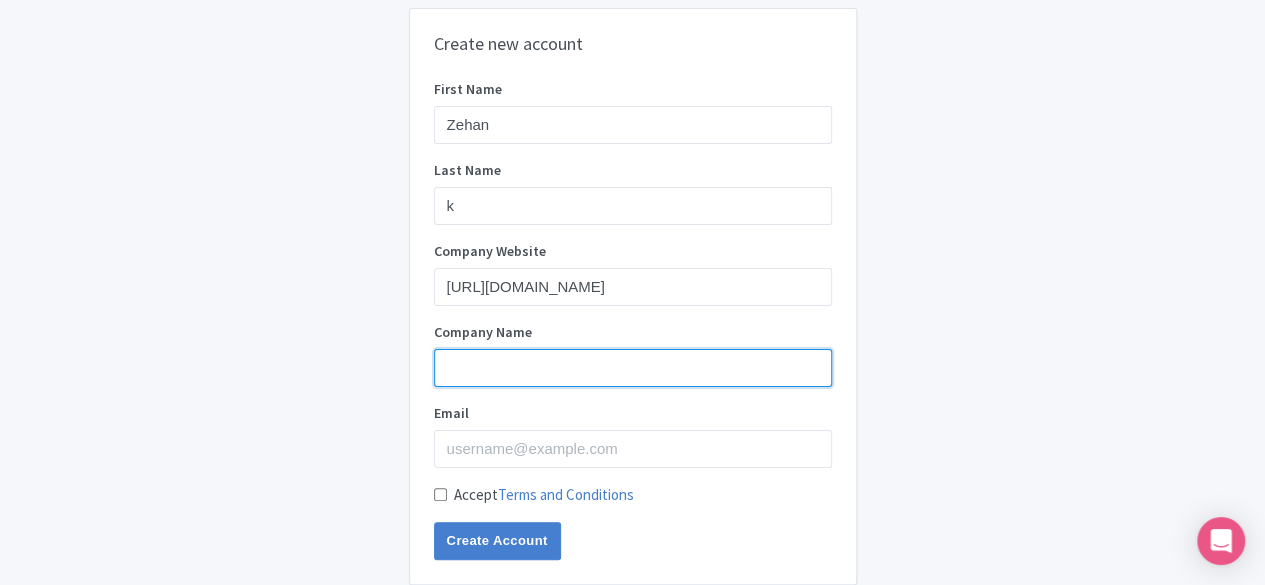 click on "Company Name" at bounding box center [633, 368] 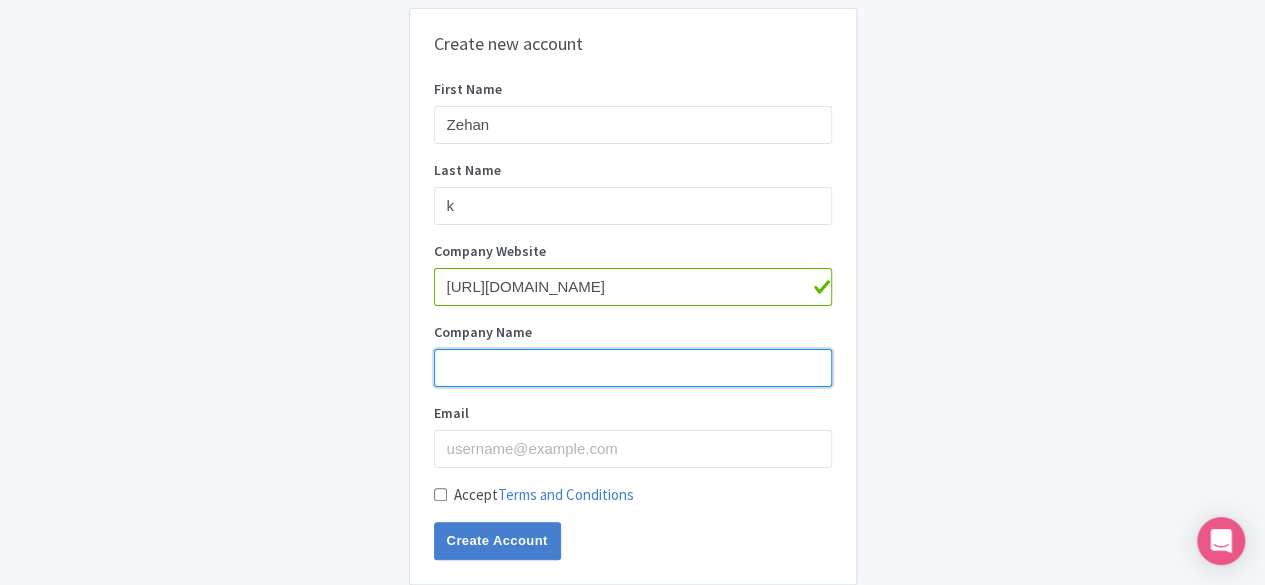 paste on "[DOMAIN_NAME]" 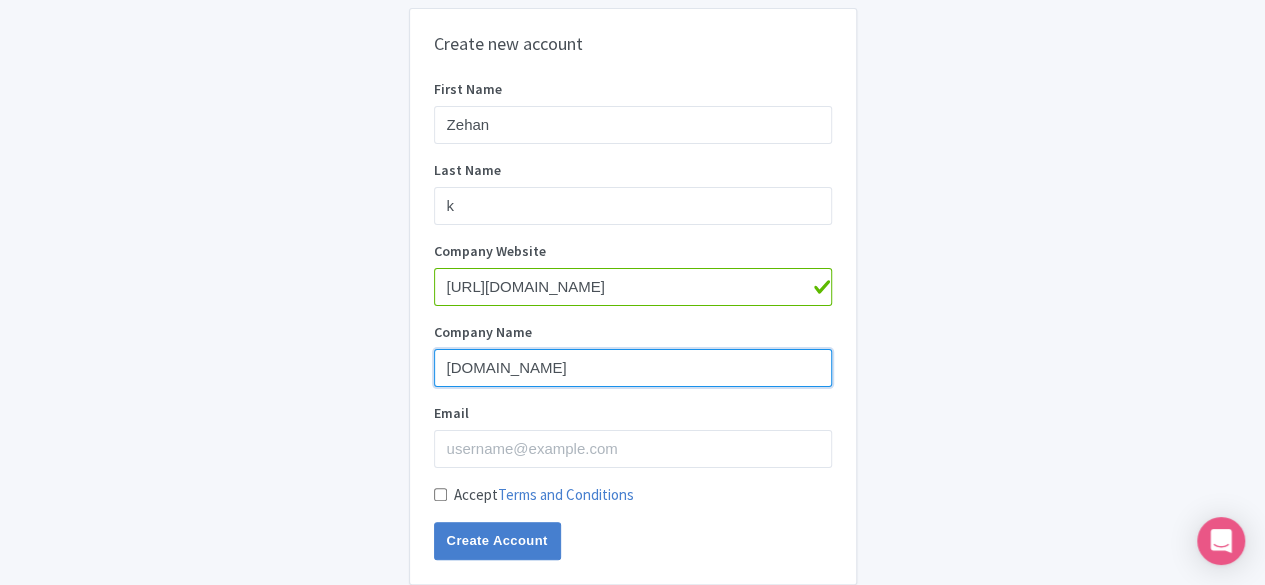 drag, startPoint x: 480, startPoint y: 367, endPoint x: 434, endPoint y: 359, distance: 46.69047 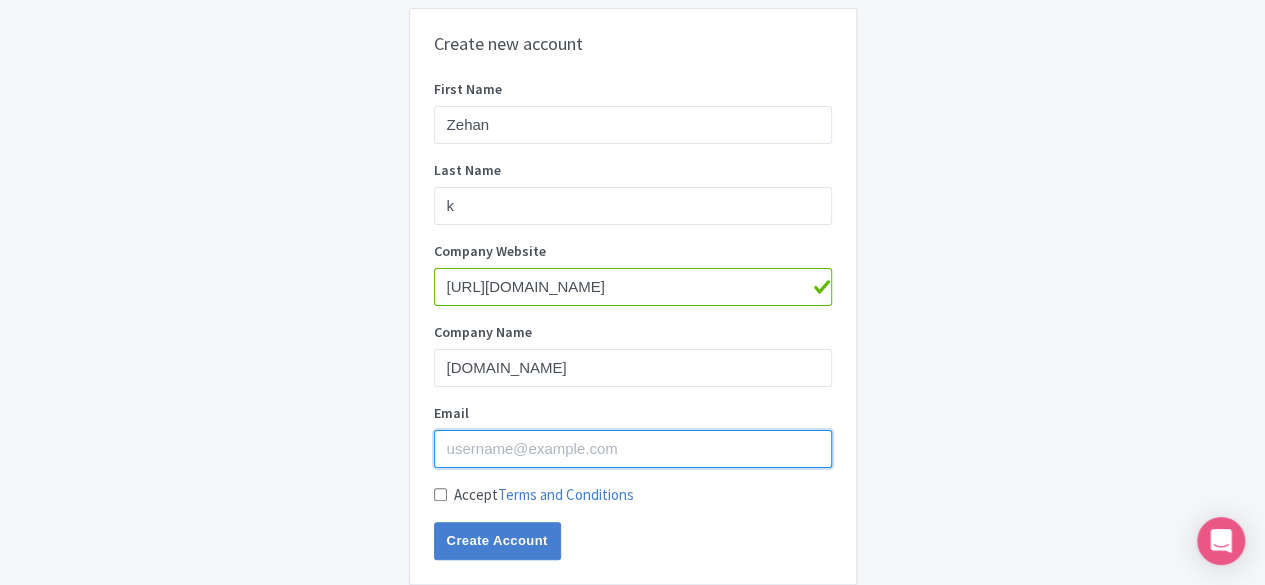 click on "Email" at bounding box center (633, 449) 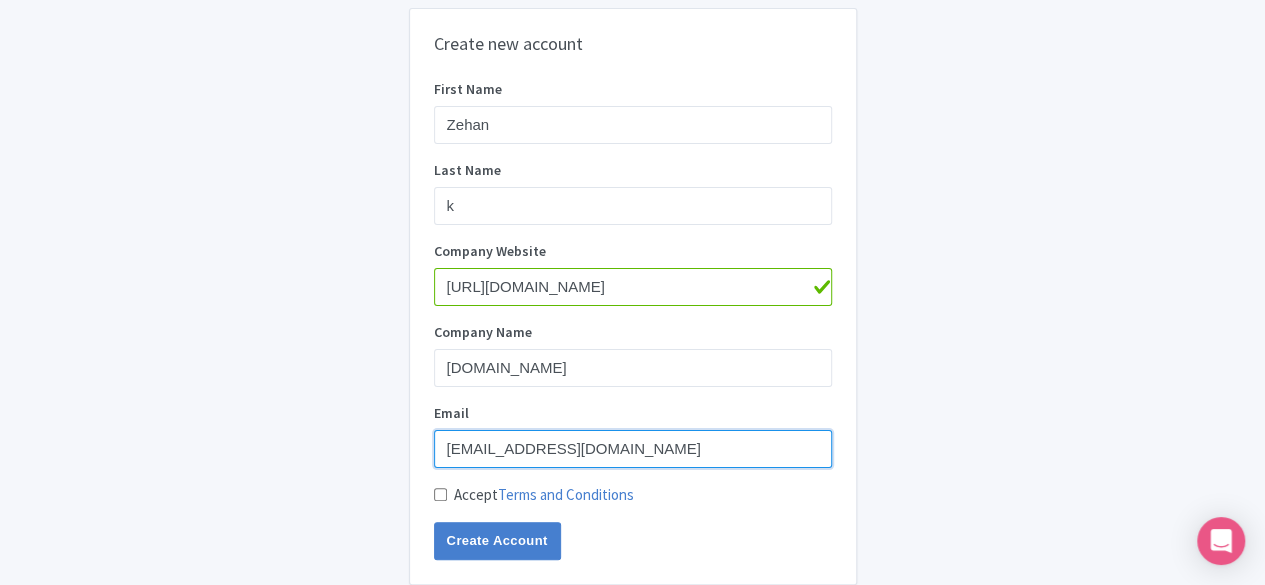 type on "mirzazehan8@gmail.com" 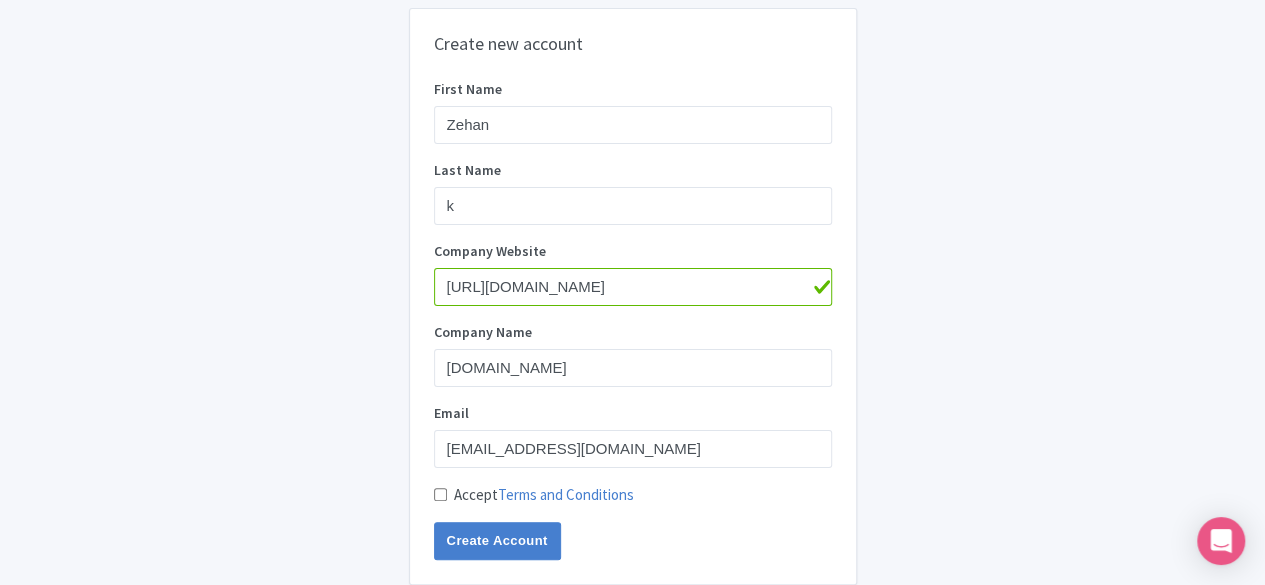 click on "Accept  Terms and Conditions" at bounding box center [440, 494] 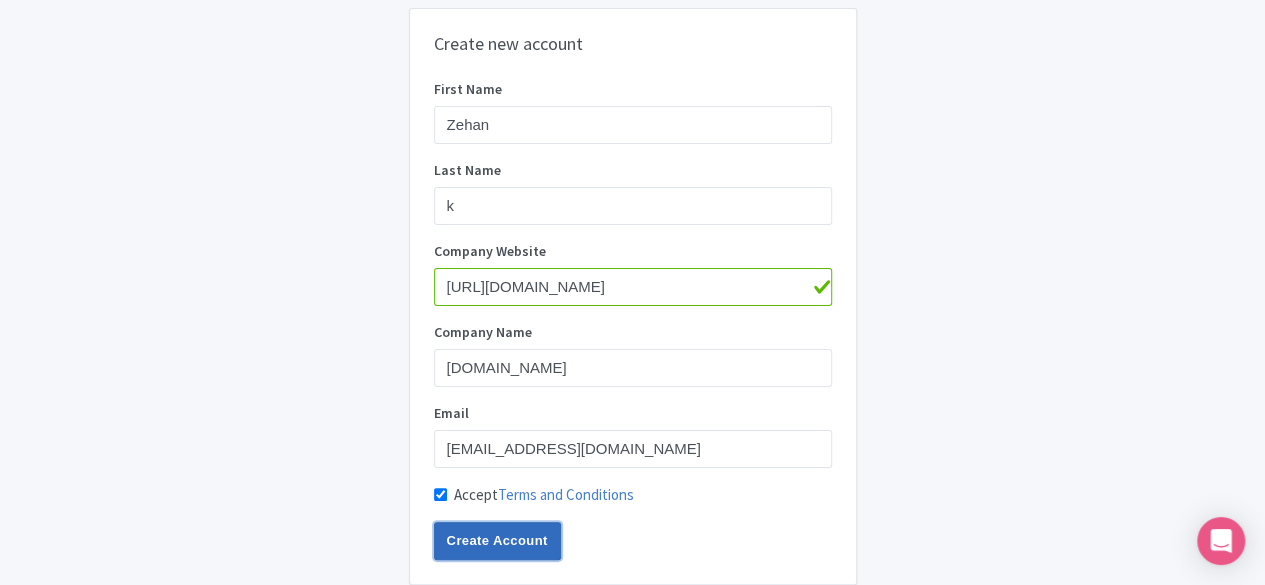 click on "Create Account" at bounding box center [497, 541] 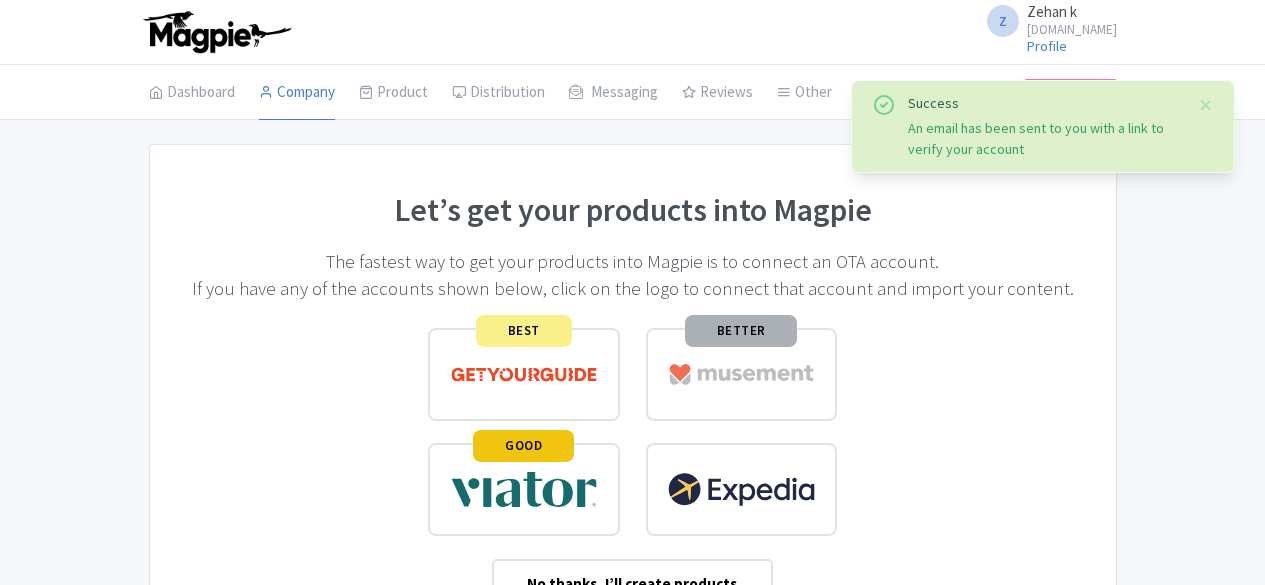 scroll, scrollTop: 0, scrollLeft: 0, axis: both 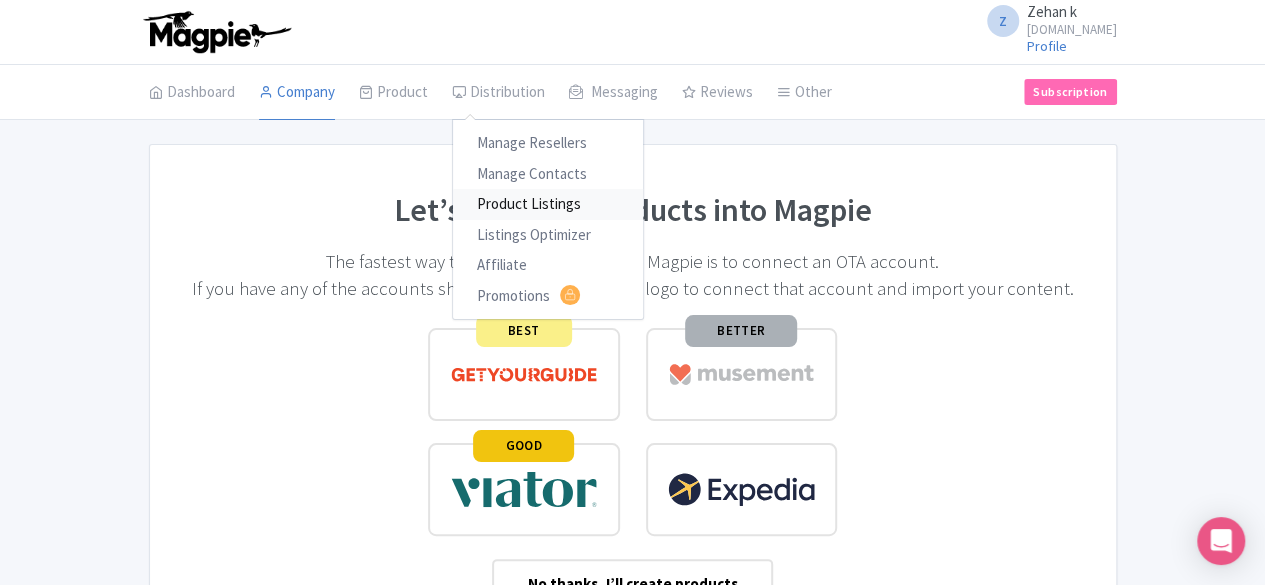 click on "Product Listings" at bounding box center [548, 204] 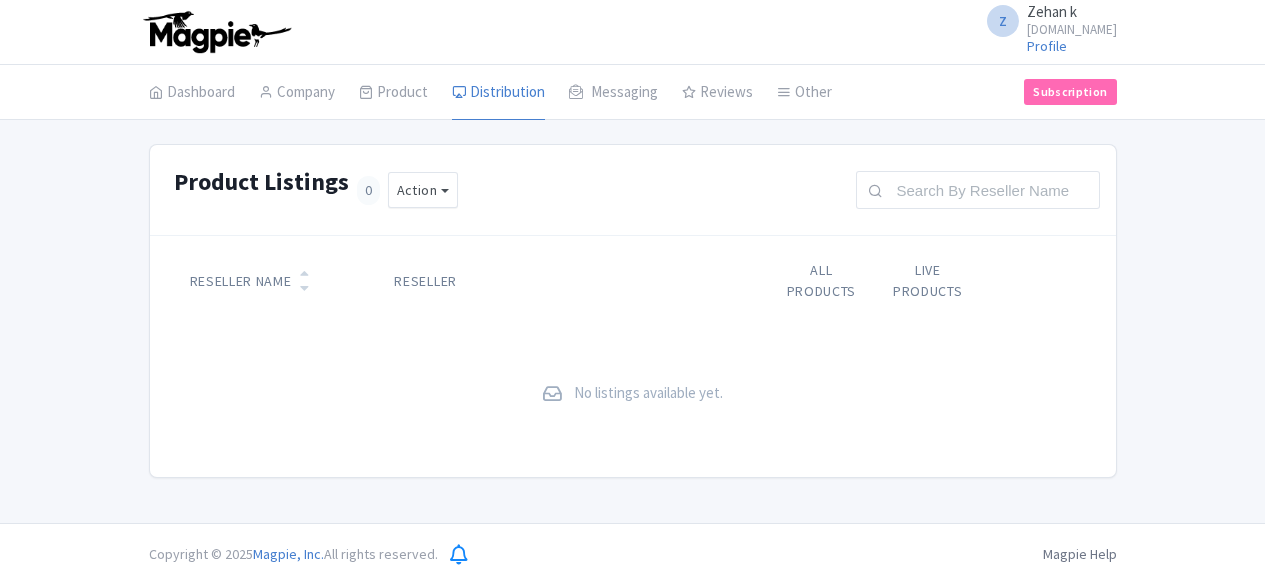 scroll, scrollTop: 0, scrollLeft: 0, axis: both 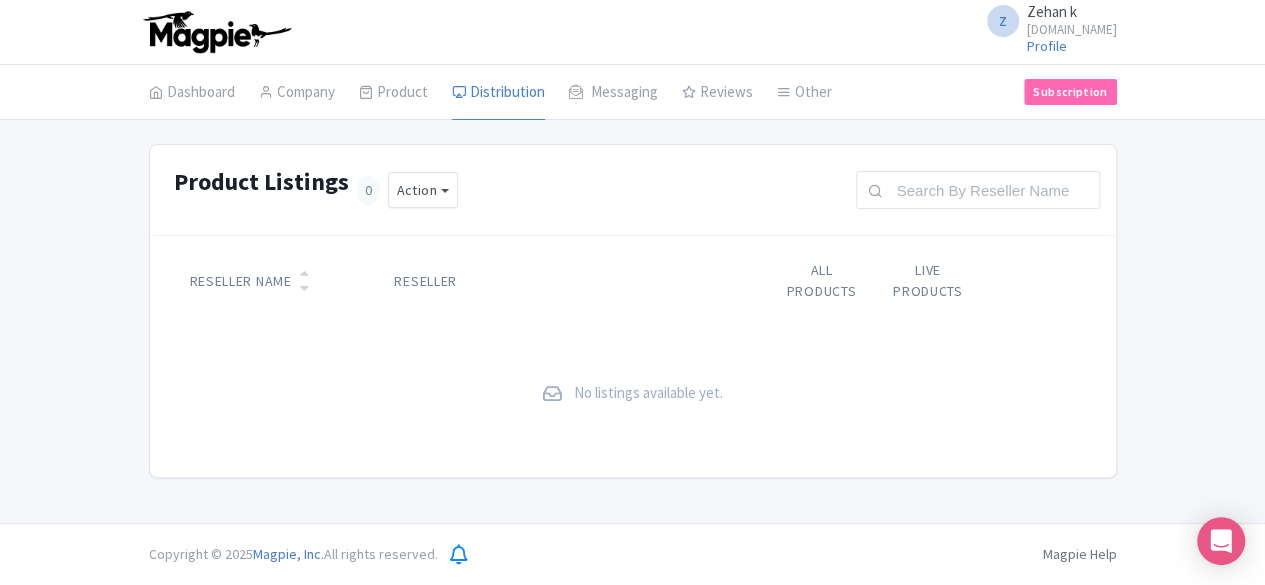 click on "No listings available yet." at bounding box center (648, 393) 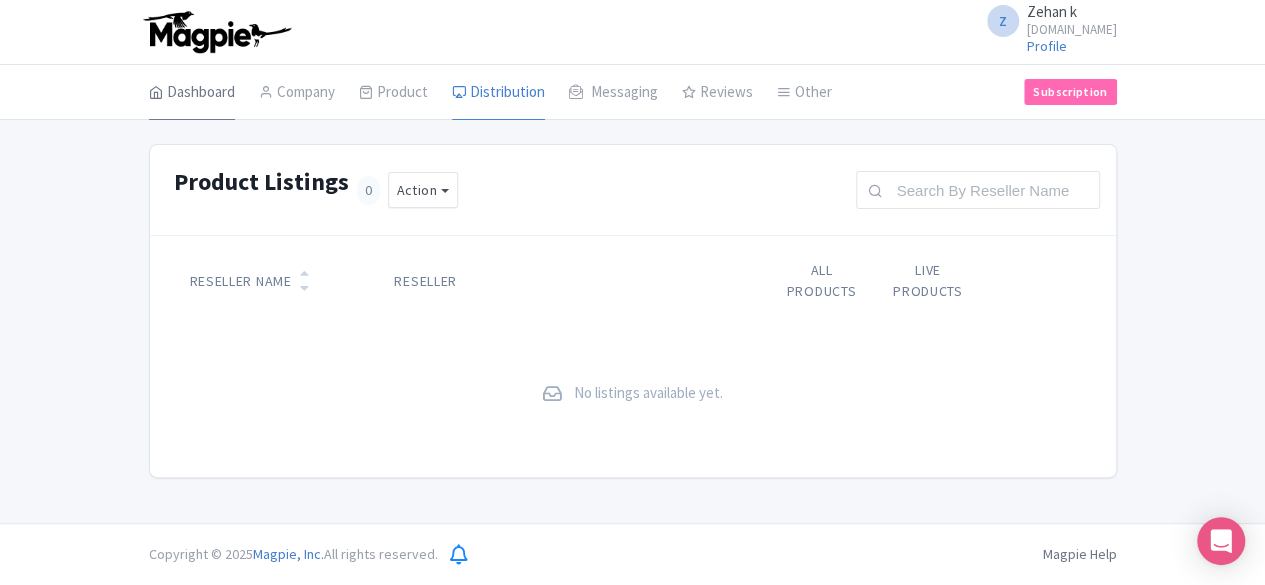 click on "Dashboard" at bounding box center [192, 93] 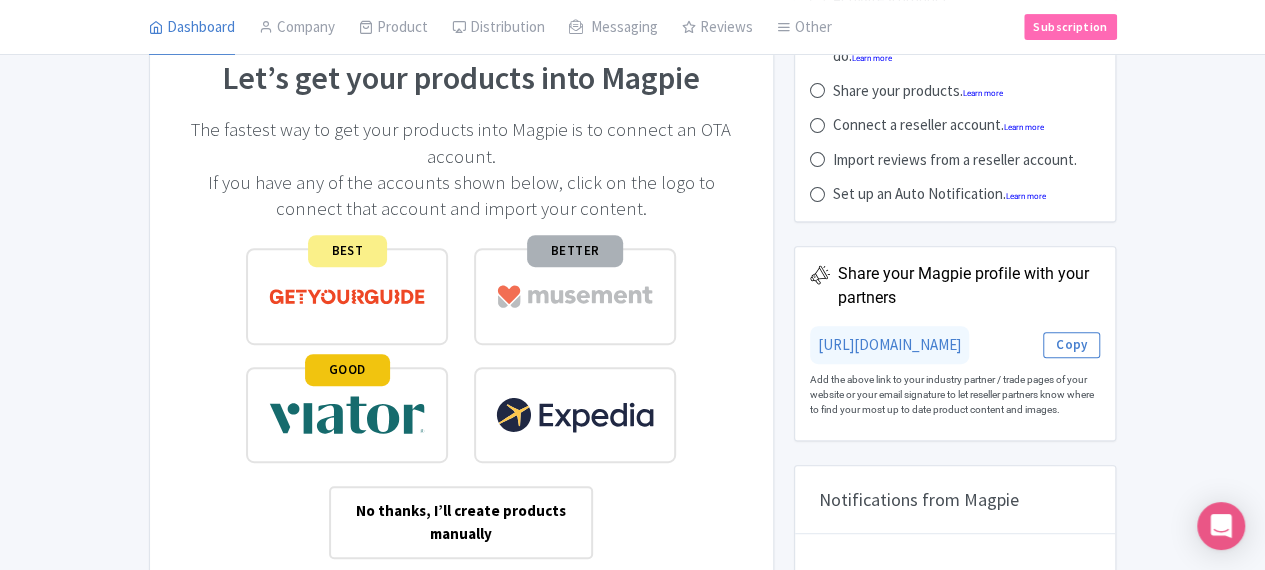 scroll, scrollTop: 381, scrollLeft: 0, axis: vertical 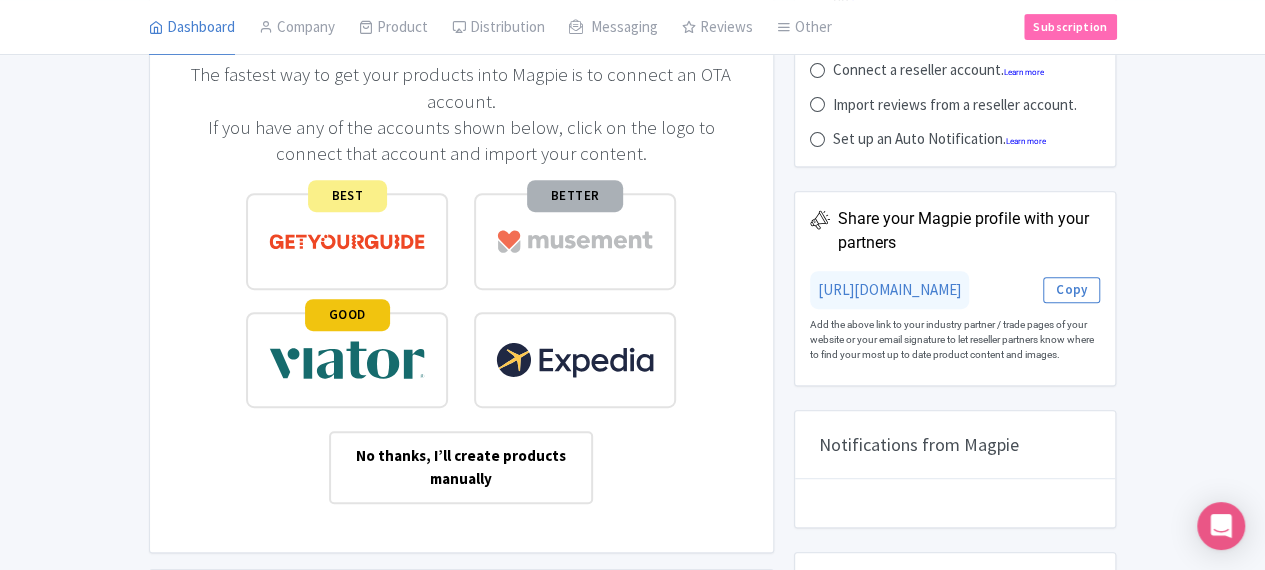 click on "No thanks, I’ll create products manually" at bounding box center [461, 467] 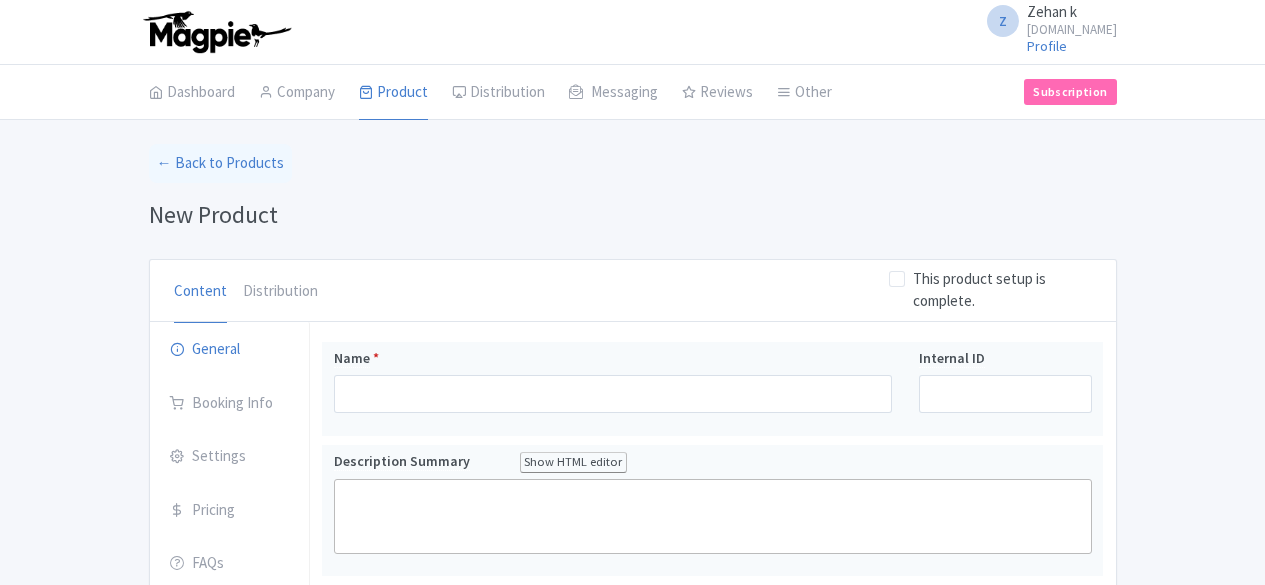 scroll, scrollTop: 0, scrollLeft: 0, axis: both 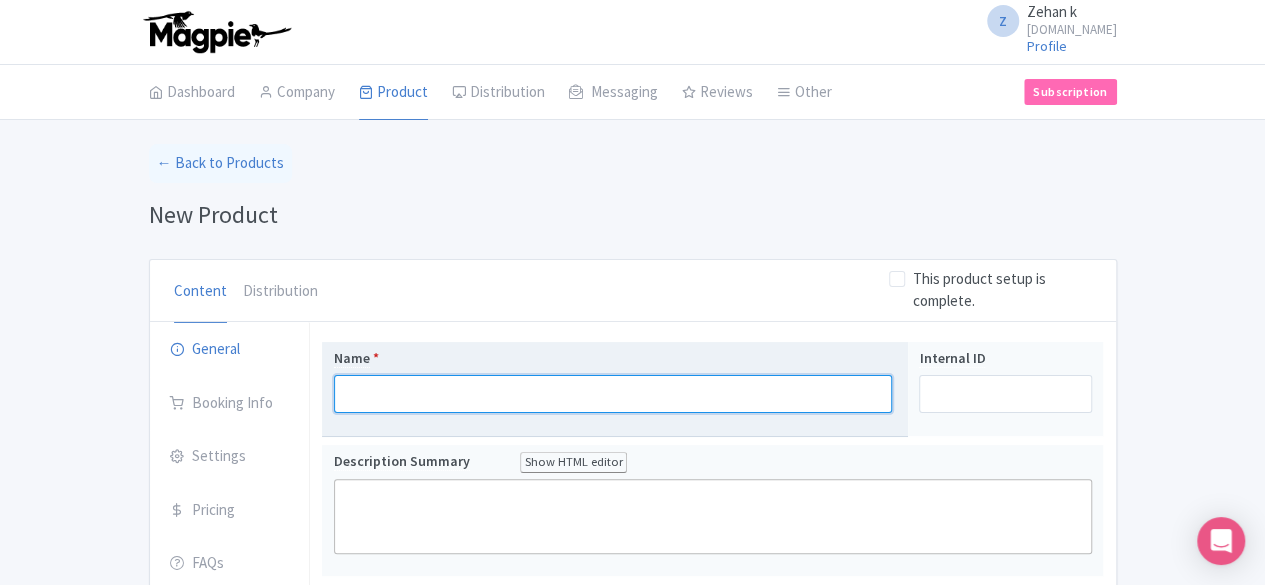 click on "Name   *" at bounding box center (613, 394) 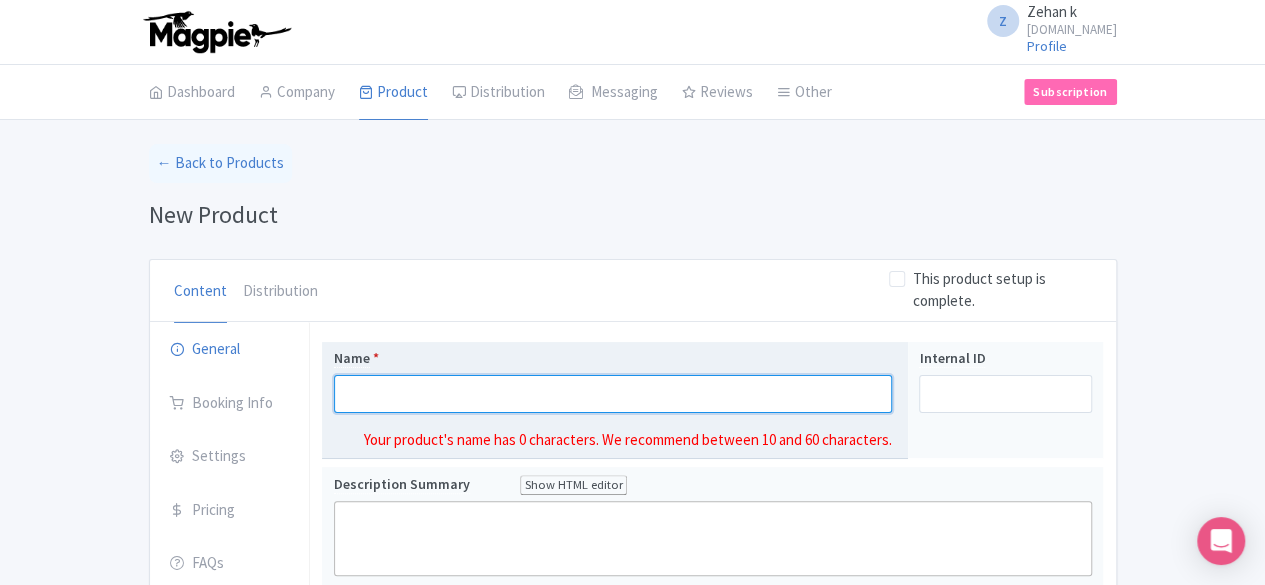paste on "https://www.thetravelage.com/" 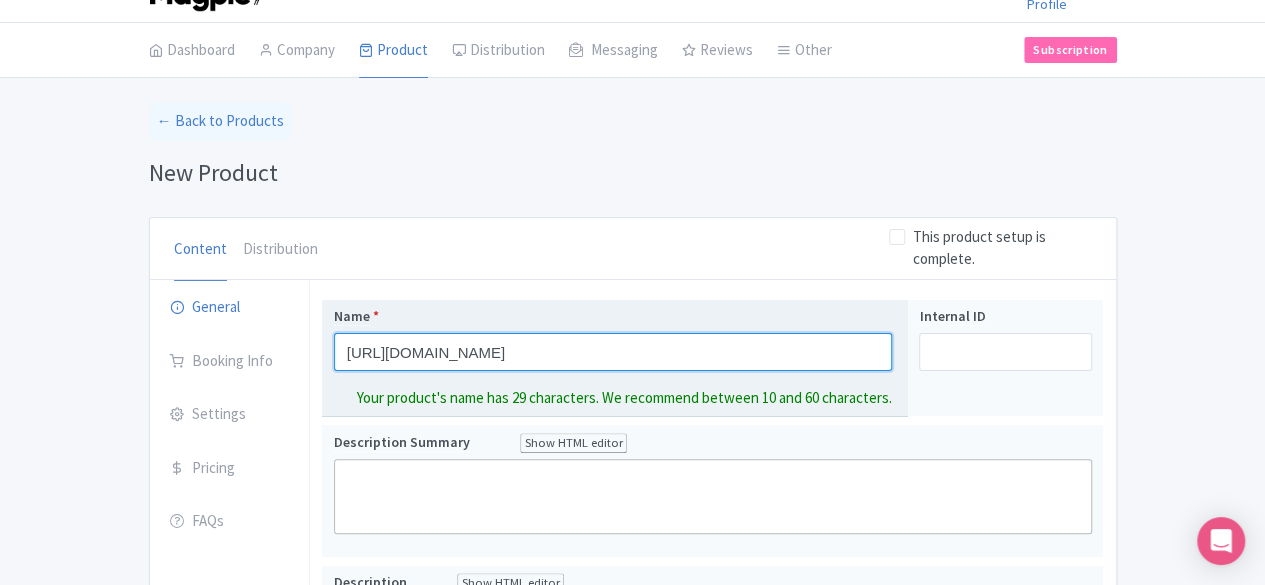 scroll, scrollTop: 116, scrollLeft: 0, axis: vertical 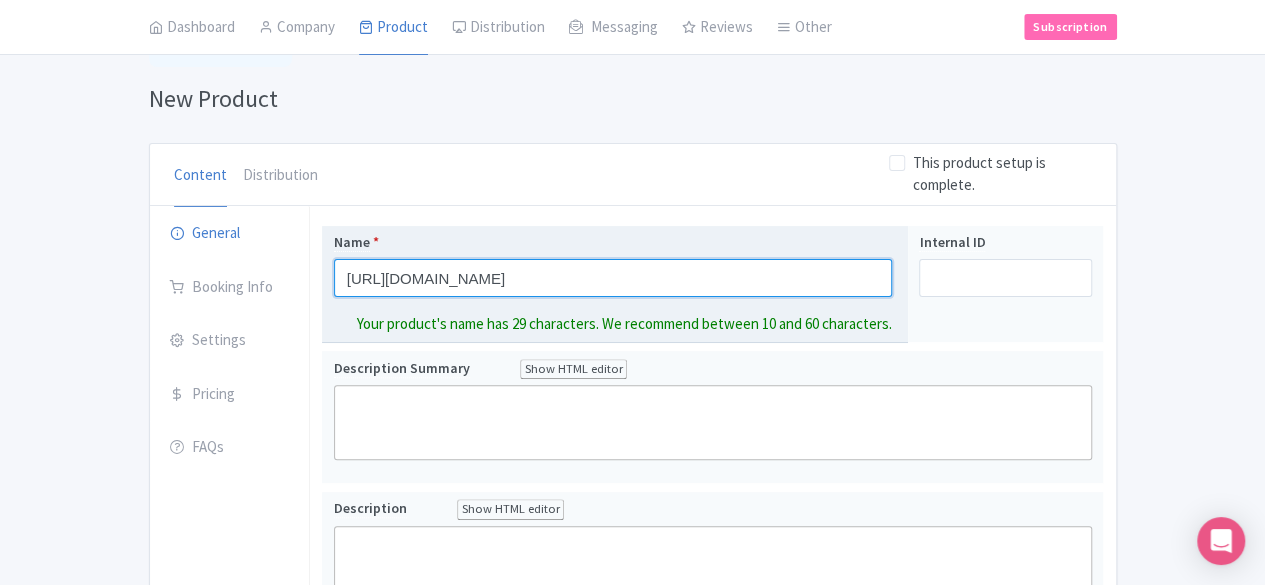 click on "https://www.thetravelage.com/" at bounding box center (613, 278) 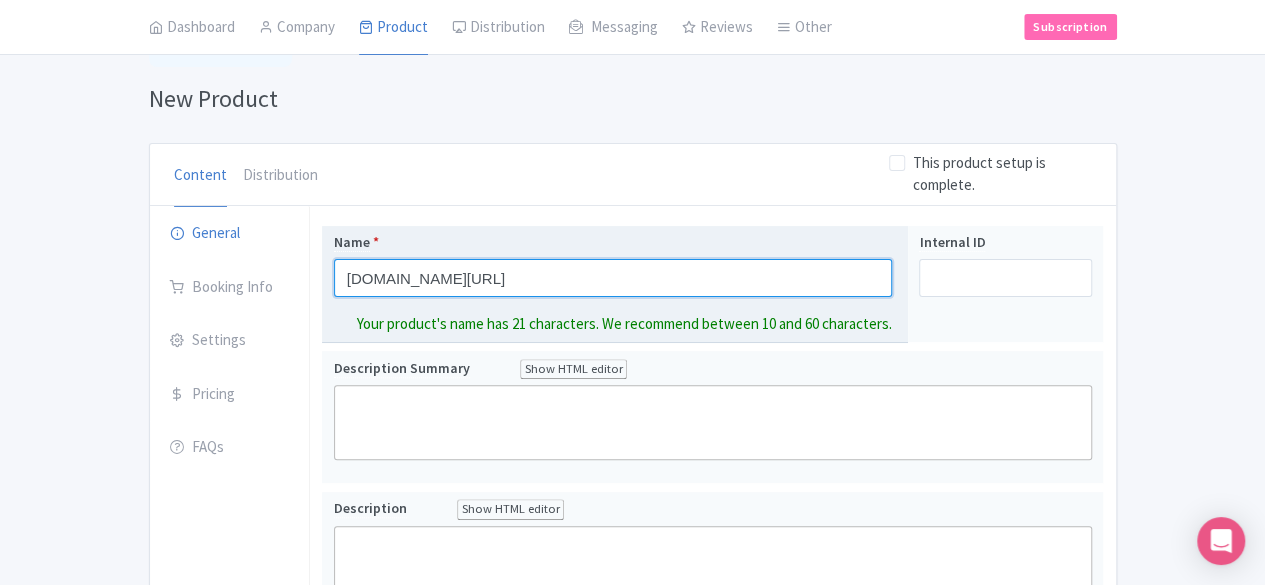 click on "www.thetravelage.com/" at bounding box center [613, 278] 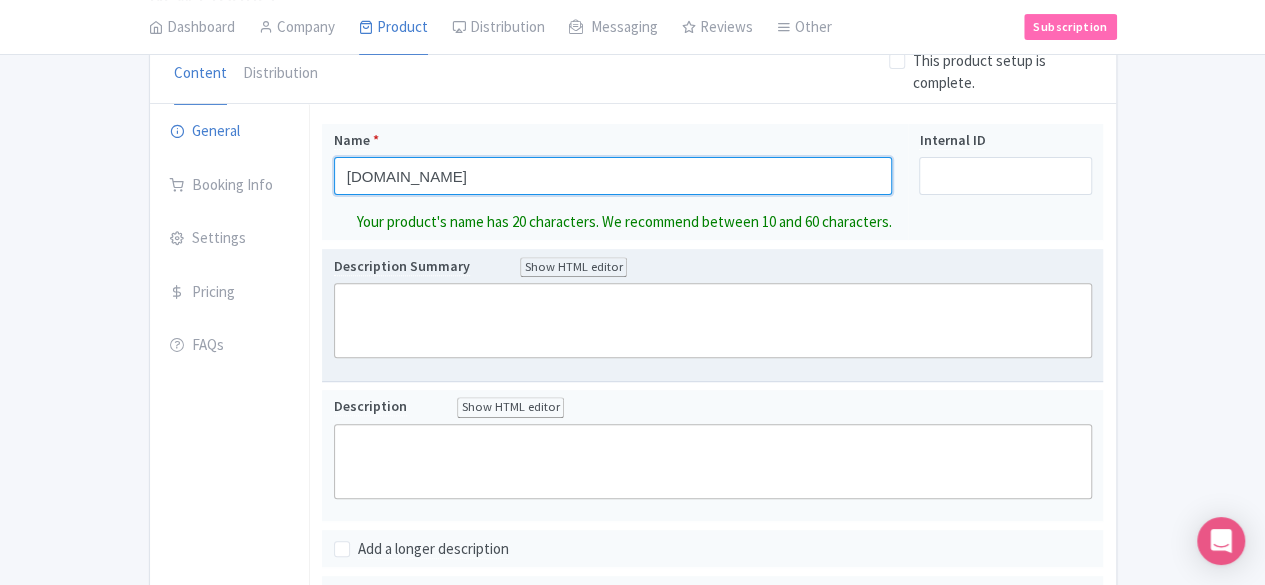 scroll, scrollTop: 225, scrollLeft: 0, axis: vertical 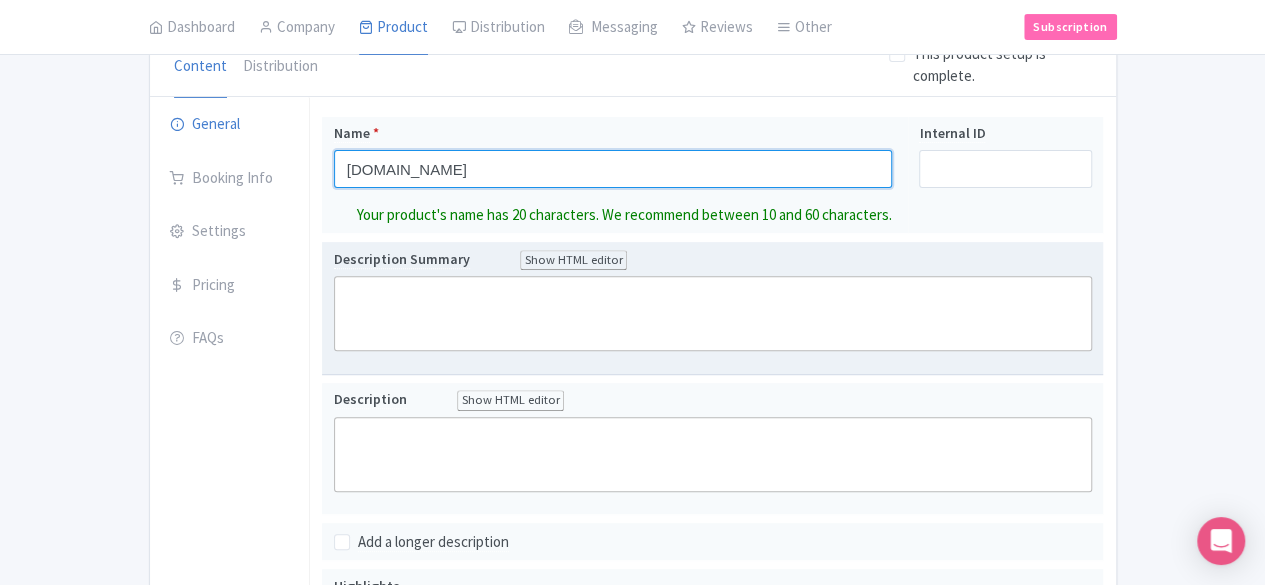 type on "[DOMAIN_NAME]" 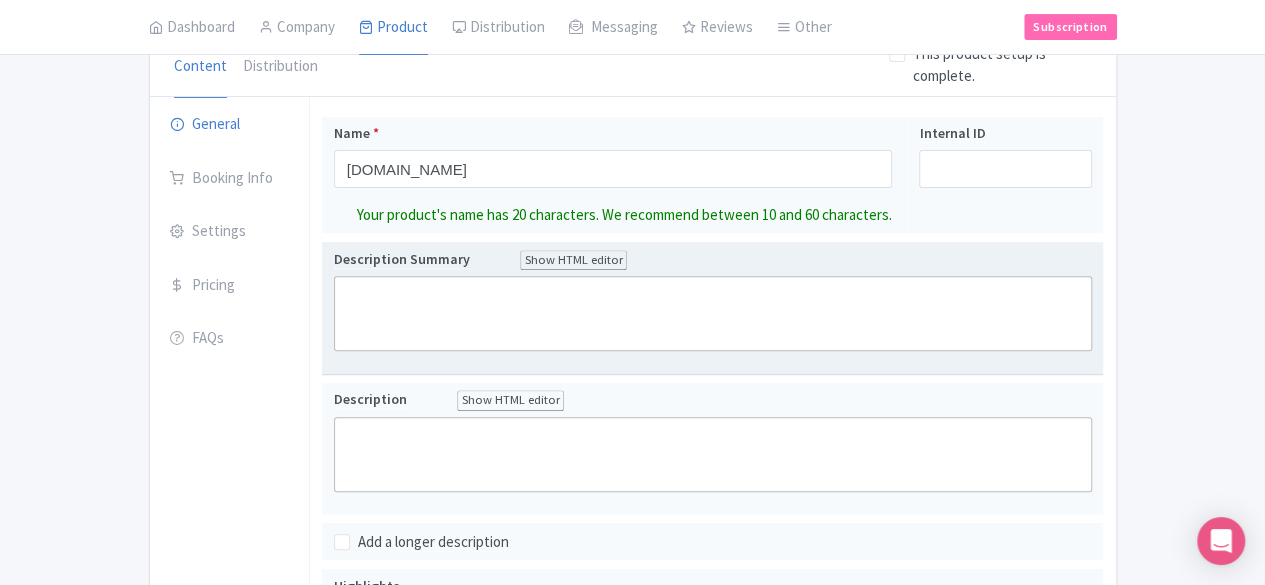 click 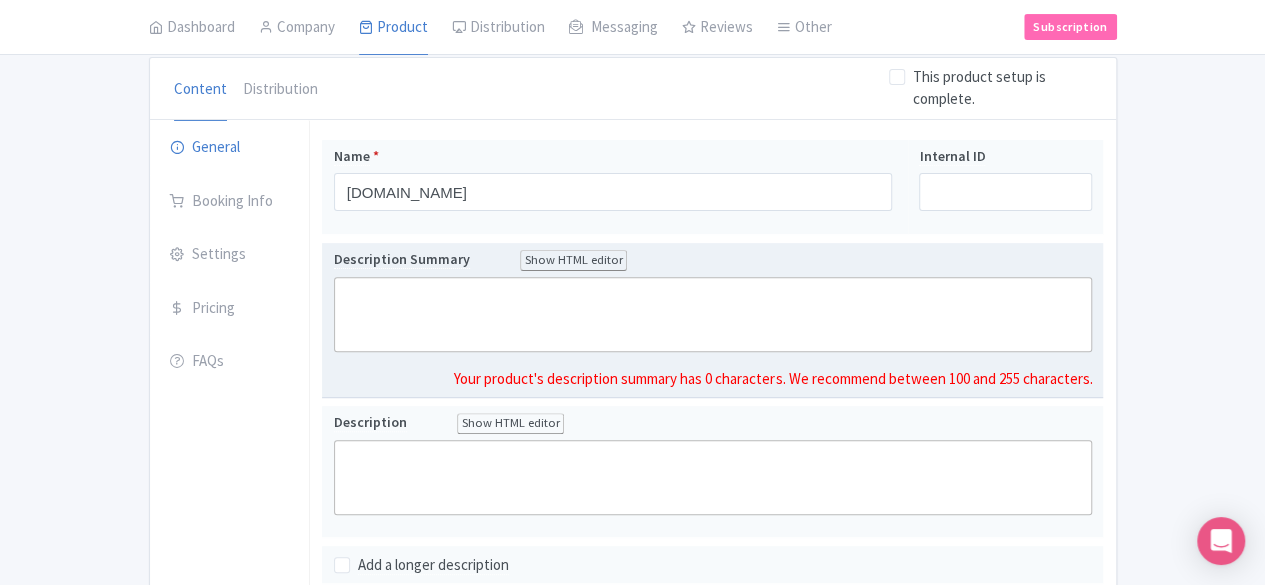 type 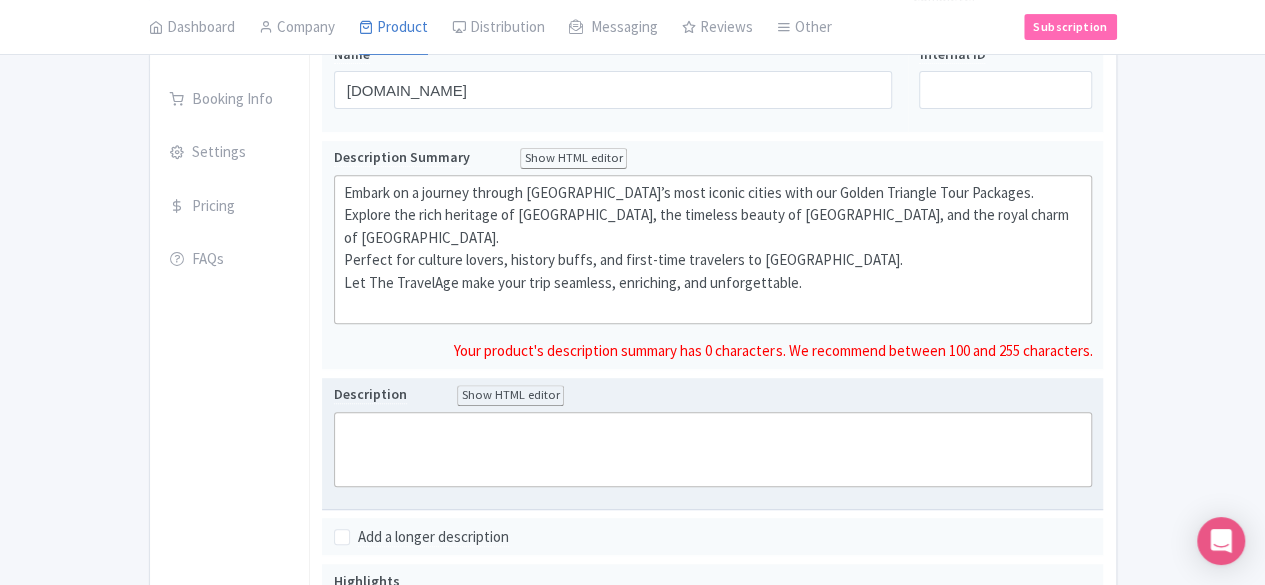 scroll, scrollTop: 281, scrollLeft: 0, axis: vertical 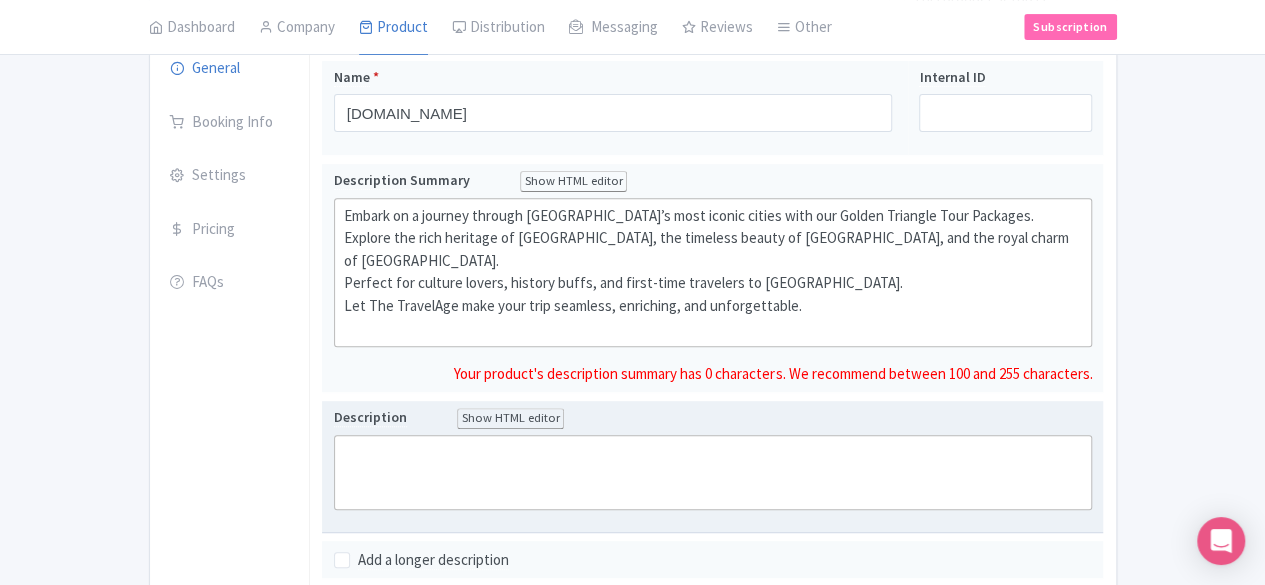 click 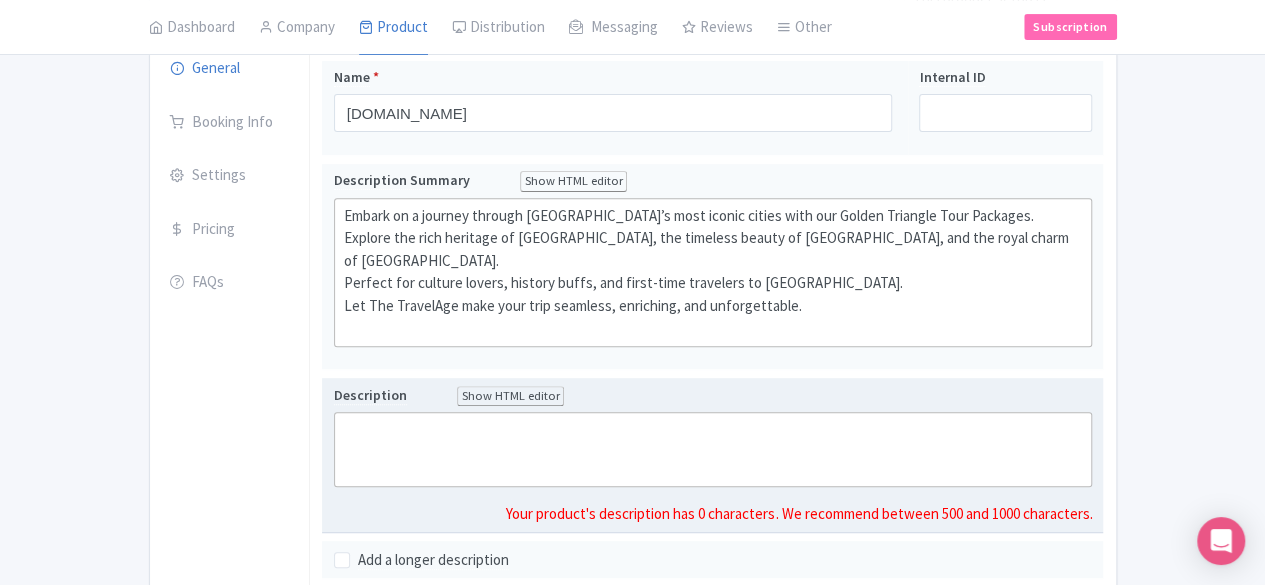paste on "<div><strong>You said:</strong></div><div>✨ Discover India’s Wonders with The TravelAge: Golden Triangle Tour Packages 🇮🇳 🌐 www.thetravelage.com | 📞 +91-98970 64802 India is a land where ancient traditions meet modern marvels, and there’s no better way to experience its soul than with the Golden Triangle Tour. At The TravelAge, we invite you to explore India’s most iconic destinations — Delhi, Agra, and Jaipur — through our thoughtfully crafted Golden Triangle Tour Packages. Whether you’re a first-time traveler or a seasoned explorer, our tours promise a deep dive into India’s history, culture, architecture, and flavors — all in one unforgettable journey. 🛕 What is the Golden Triangle Tour? The Golden Triangle is the most popular tourist route in India, forming a triangle on the map with its three key cities: 🔹 Delhi – The capital city of India, where old-world charm meets contemporary life. Visit the majestic Red Fort, peaceful Humayun’s Tomb, historic India Gate, and experience the bustling lanes of Chan..." 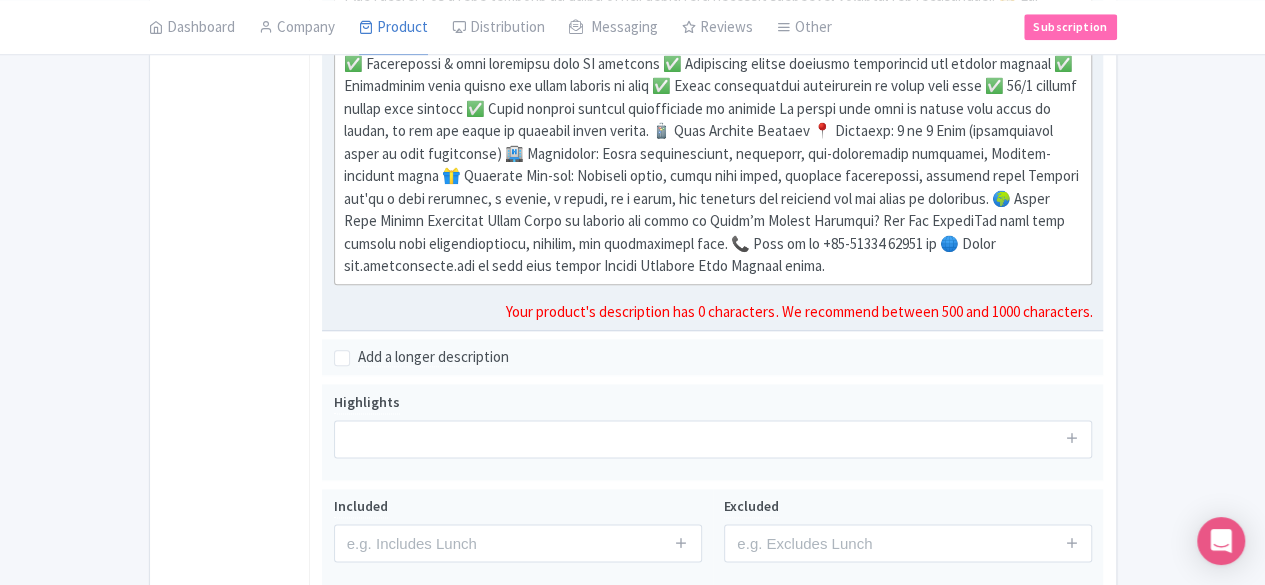 scroll, scrollTop: 1034, scrollLeft: 0, axis: vertical 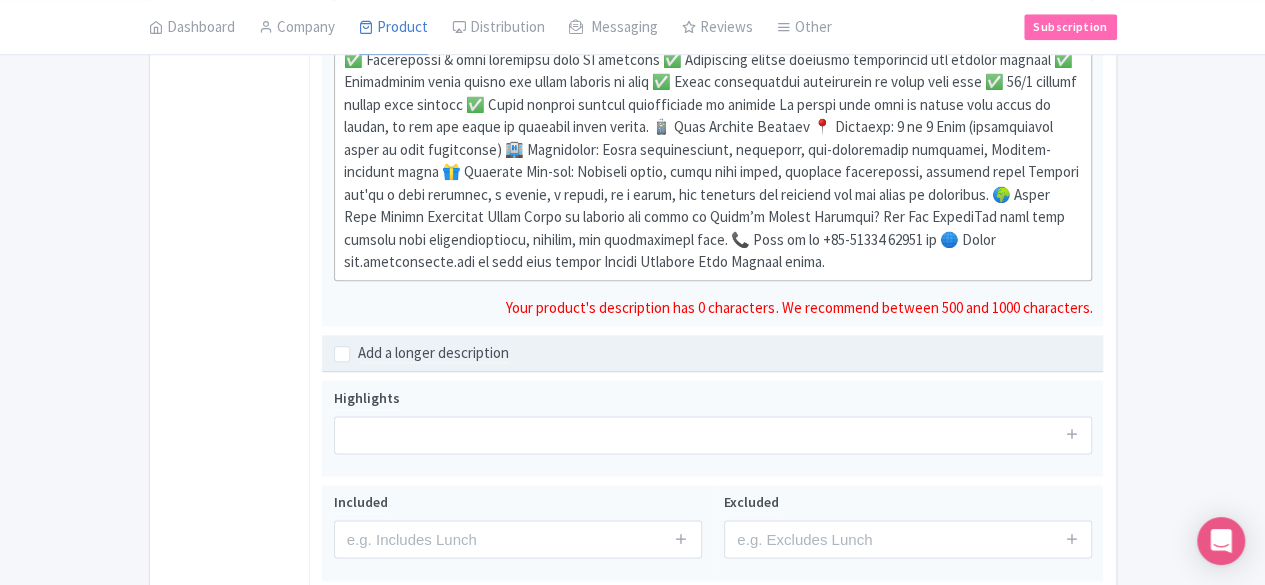 click on "Add a longer description" at bounding box center (433, 353) 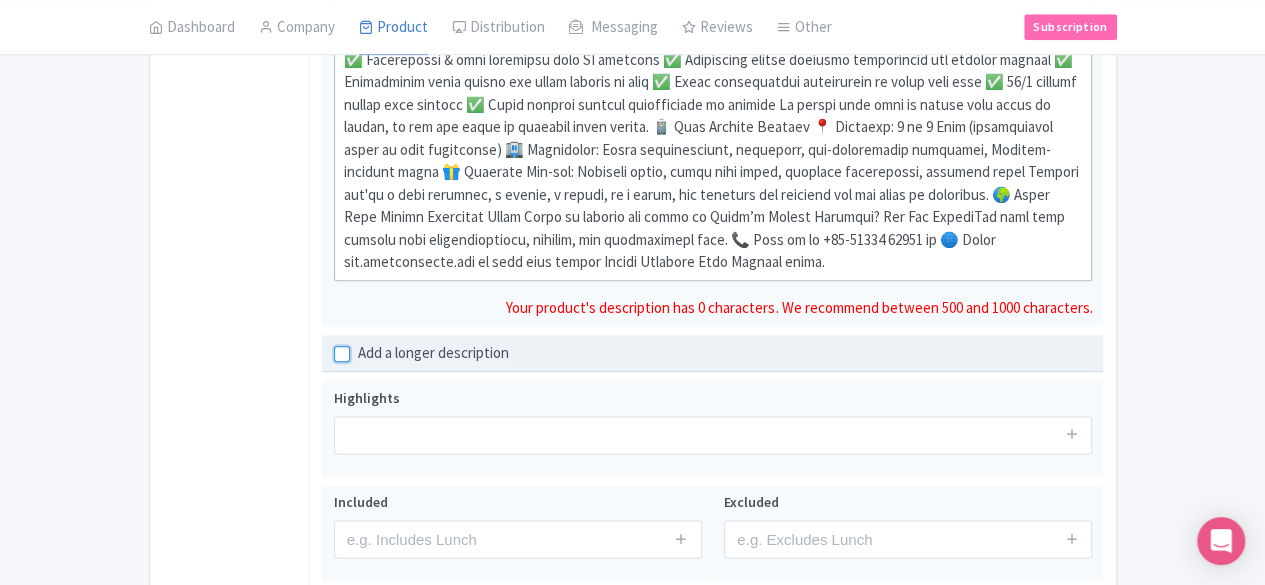 click on "Add a longer description" at bounding box center (364, 347) 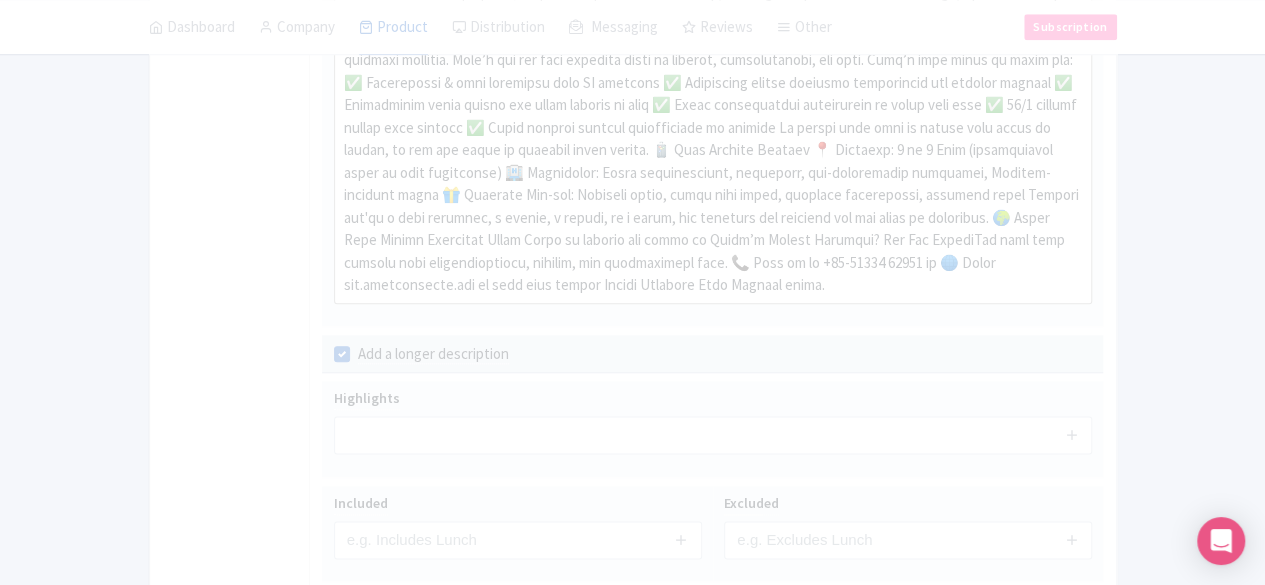 scroll, scrollTop: 0, scrollLeft: 0, axis: both 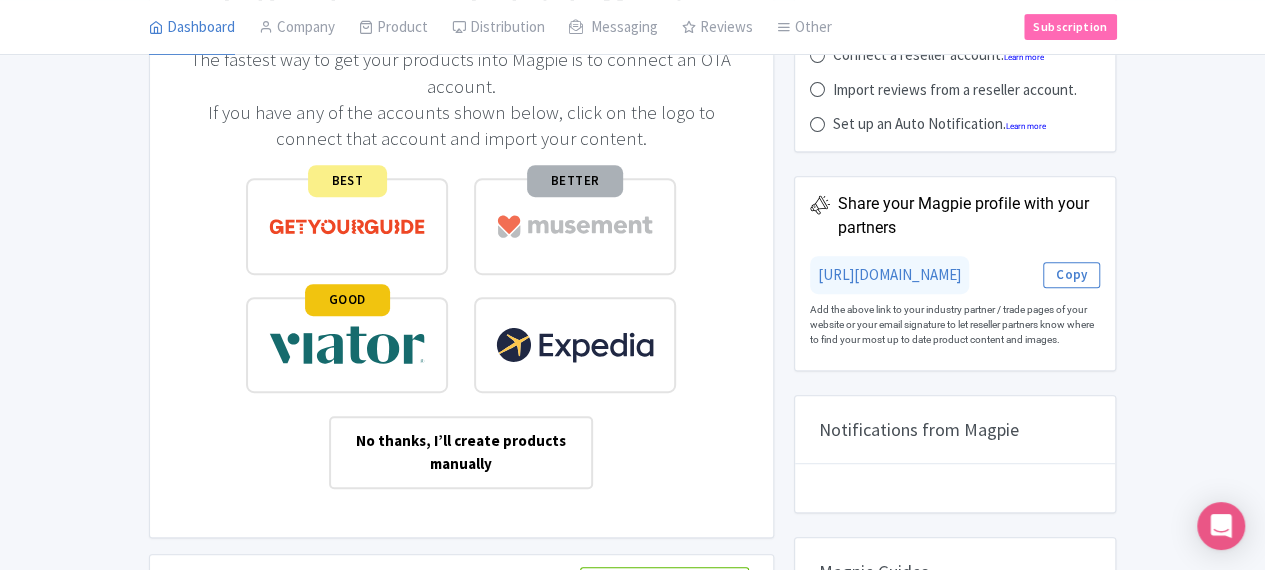 click at bounding box center [575, 226] 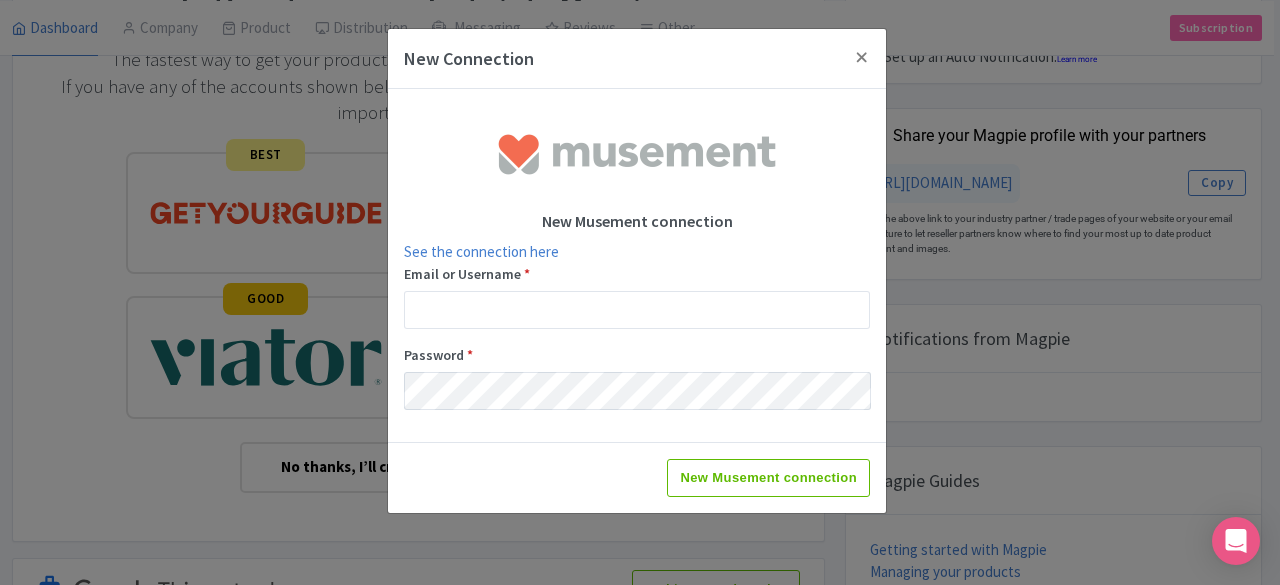 click on "New Connection
New Musement connection
See the connection here
Email or Username   *
Password   *
New Musement connection" at bounding box center [640, 292] 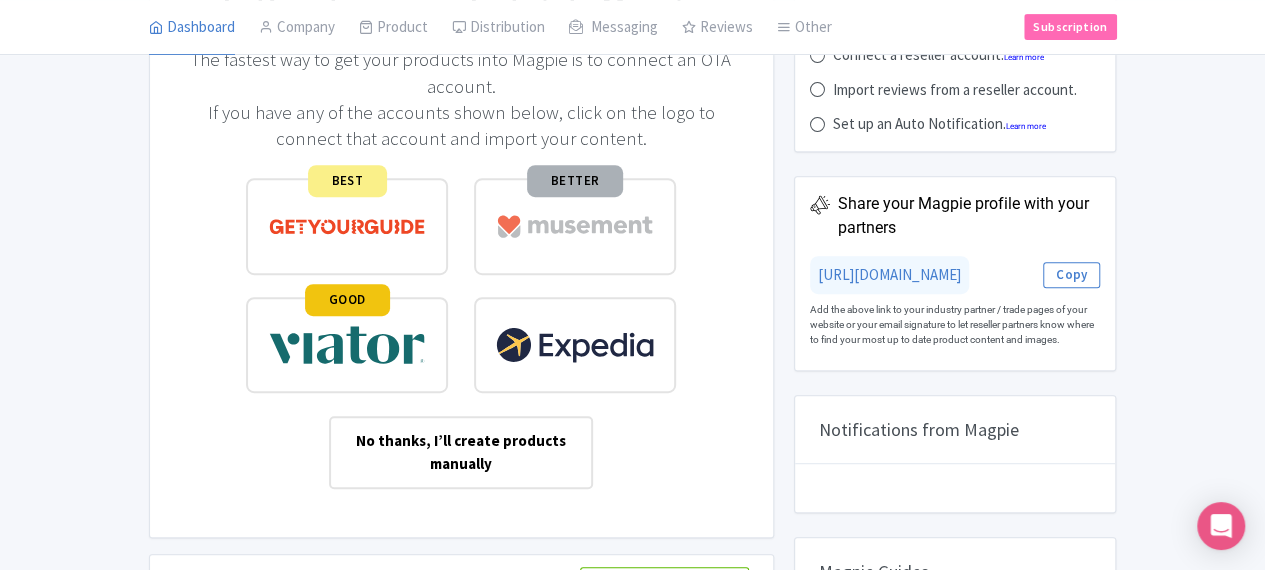 click on "No thanks, I’ll create products manually" at bounding box center [461, 452] 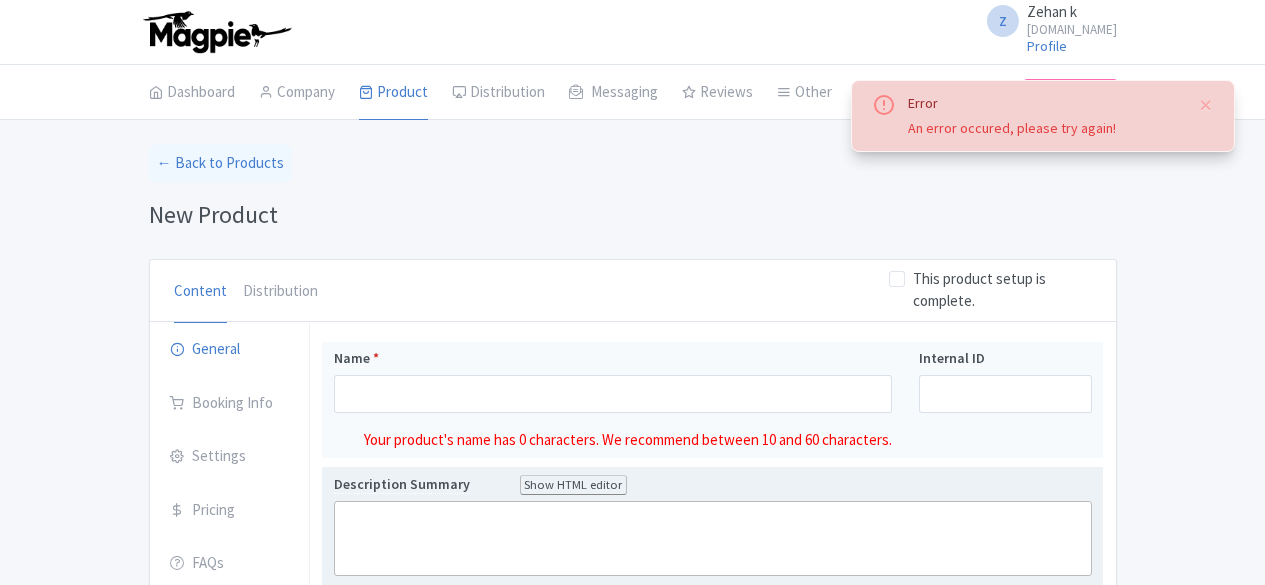 scroll, scrollTop: 0, scrollLeft: 0, axis: both 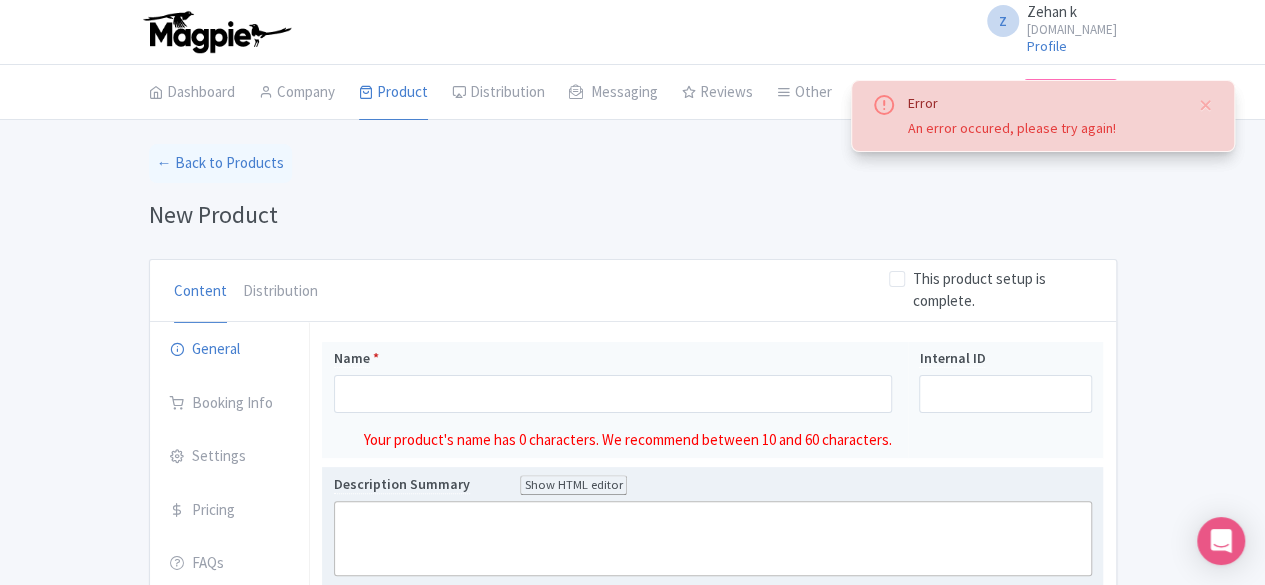 click on "Description Summary Show HTML editor
Bold
Italic
Strikethrough
Link
Heading
Quote
Code
Bullets
Numbers
Decrease Level
Increase Level
Attach Files
Undo
Redo
Link
Unlink" at bounding box center [713, 525] 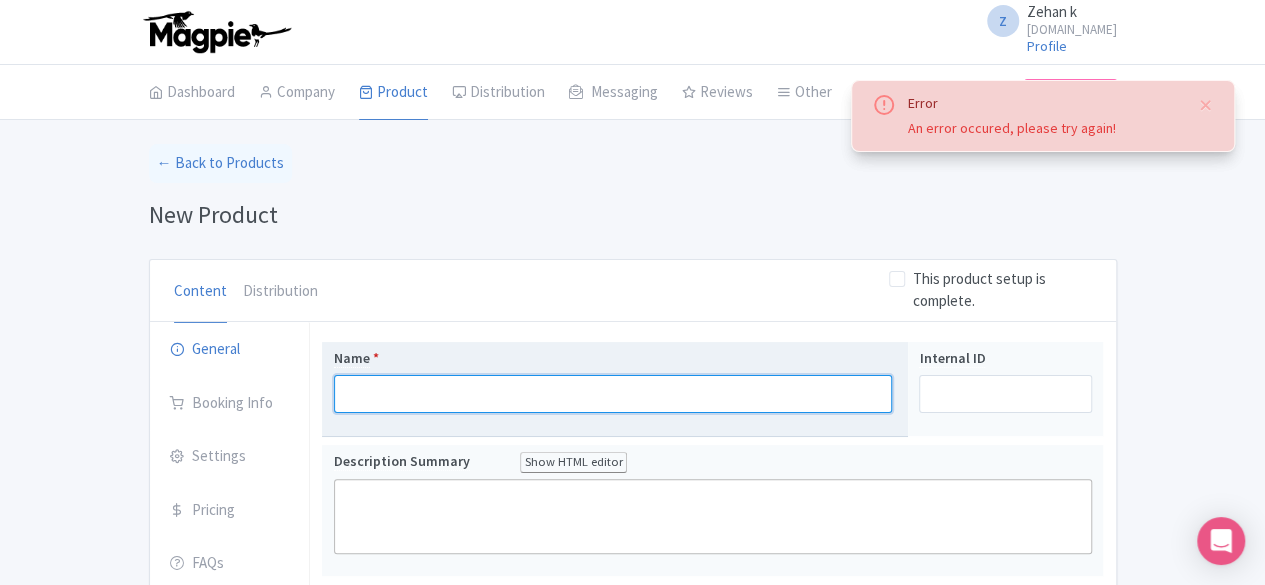 click on "Name   *" at bounding box center [613, 394] 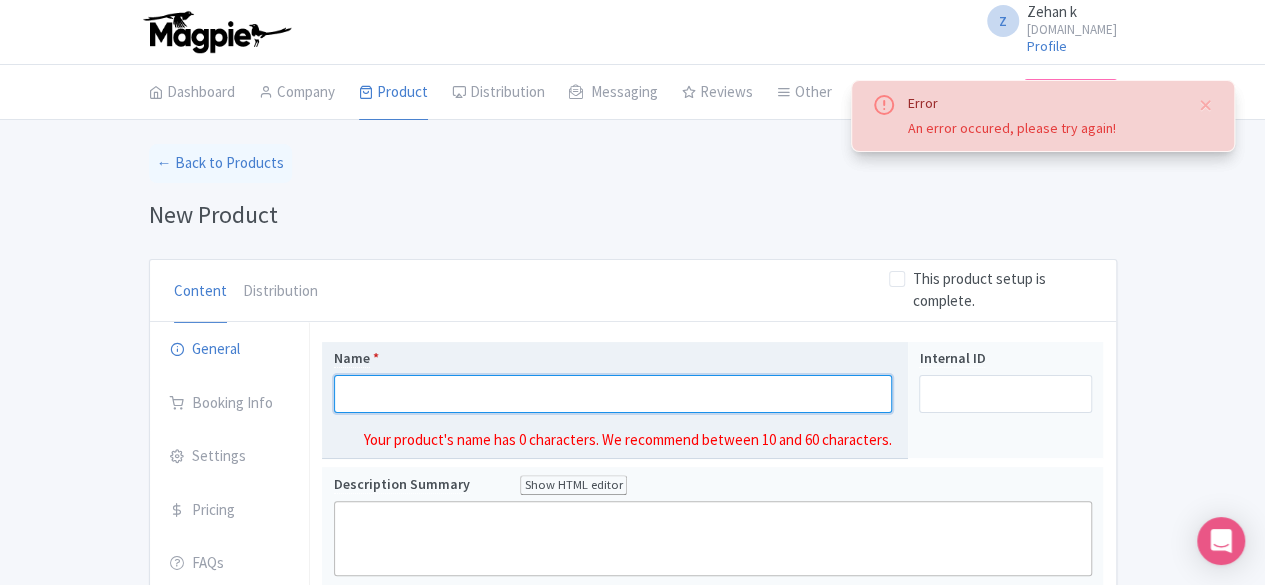 type on "[DOMAIN_NAME]" 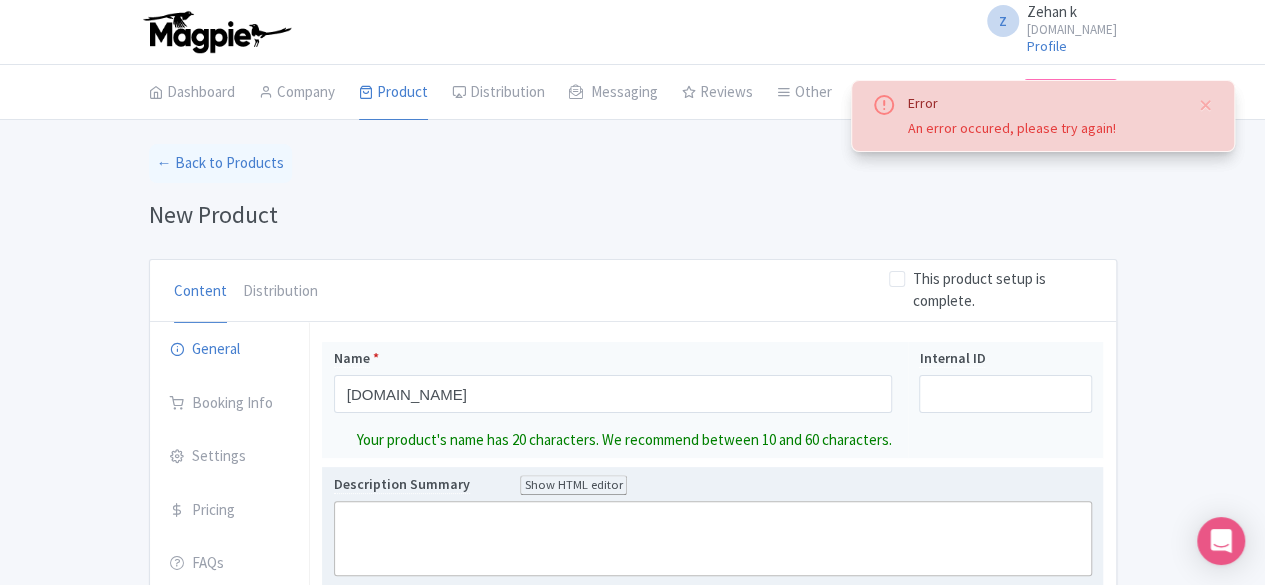 click 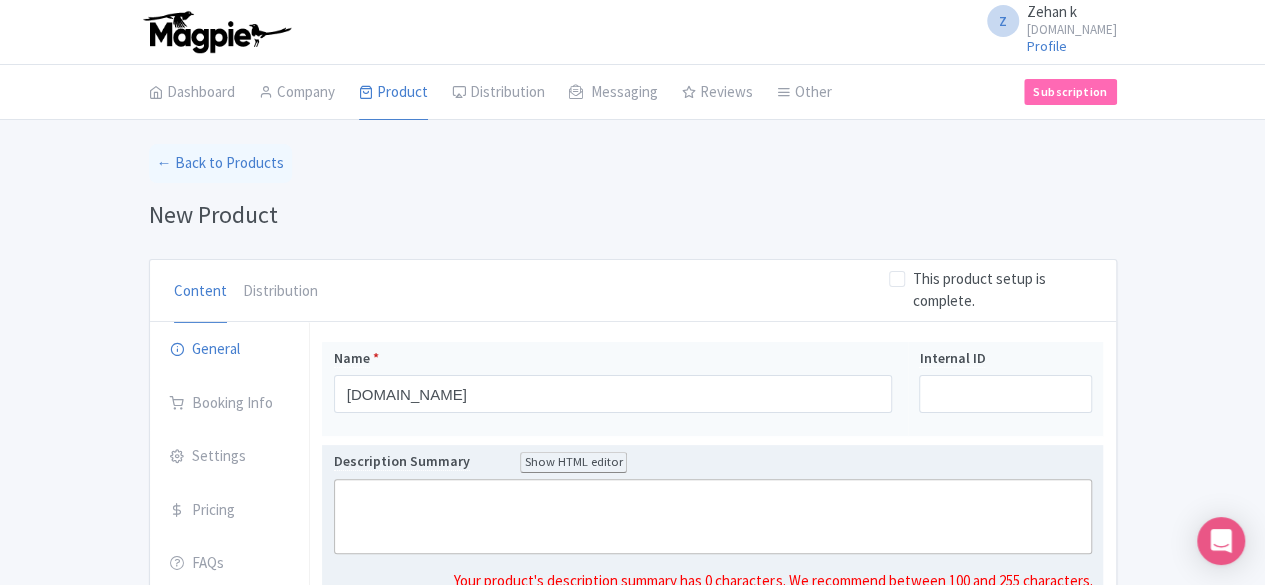 paste on "<div>Embark on a journey through India’s most iconic cities with our Golden Triangle Tour Packages.<br>&nbsp;Explore the rich heritage of Delhi, the timeless beauty of Agra, and the royal charm of Jaipur.<br>&nbsp;Perfect for culture lovers, history buffs, and first-time travelers to India.<br>&nbsp;Let The TravelAge make your trip seamless, enriching, and unforgettable.<br><br></div>" 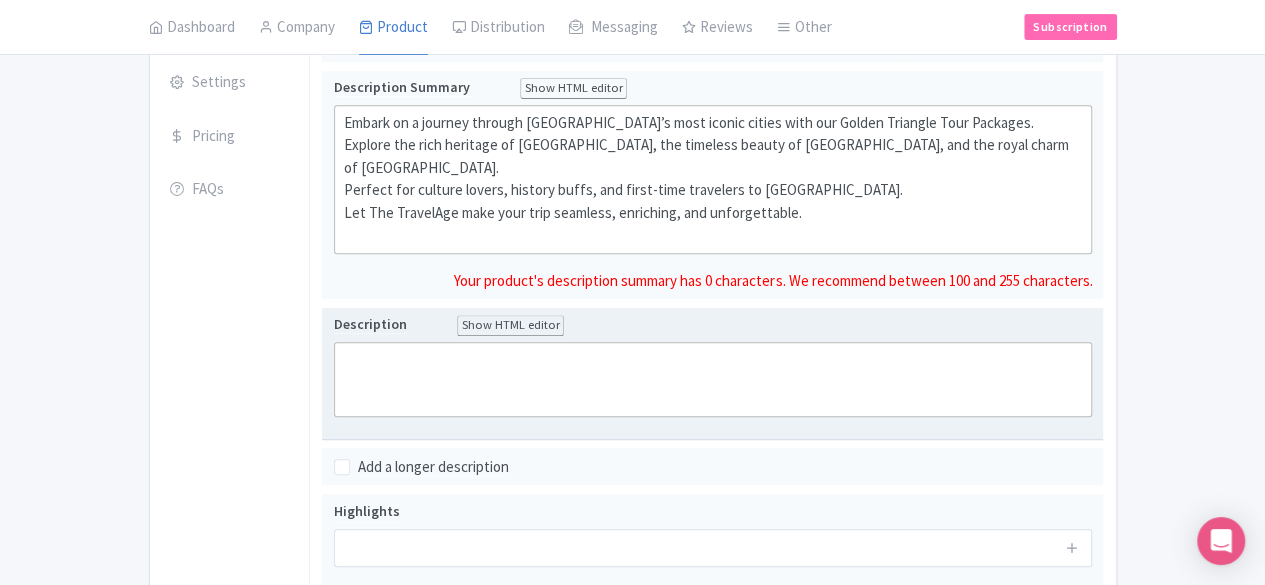 scroll, scrollTop: 352, scrollLeft: 0, axis: vertical 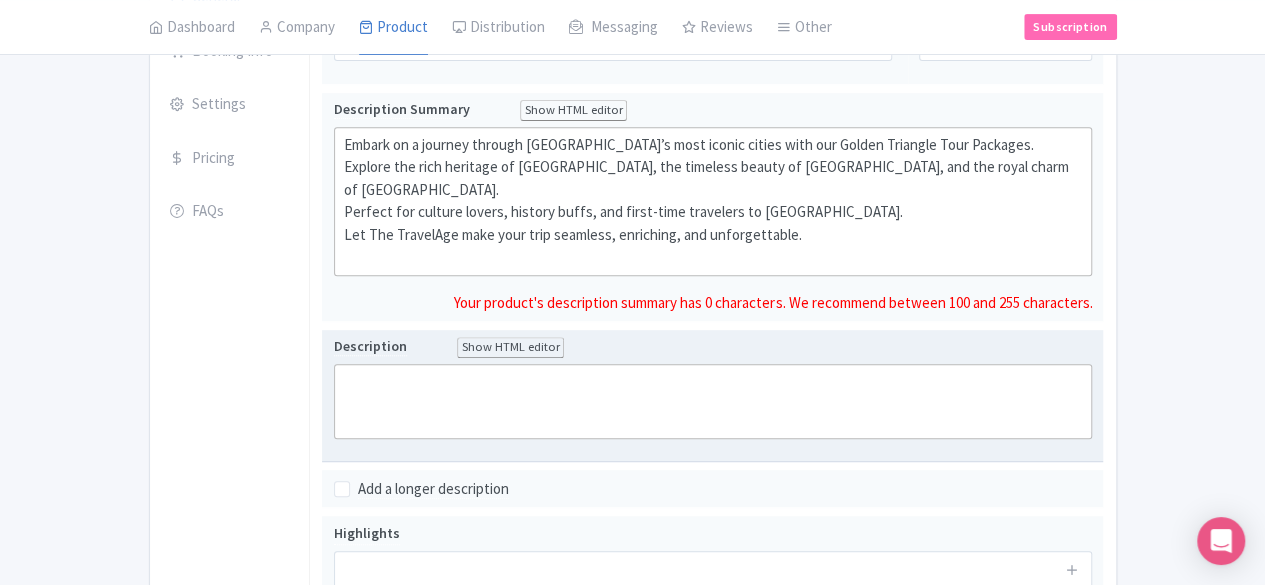 click 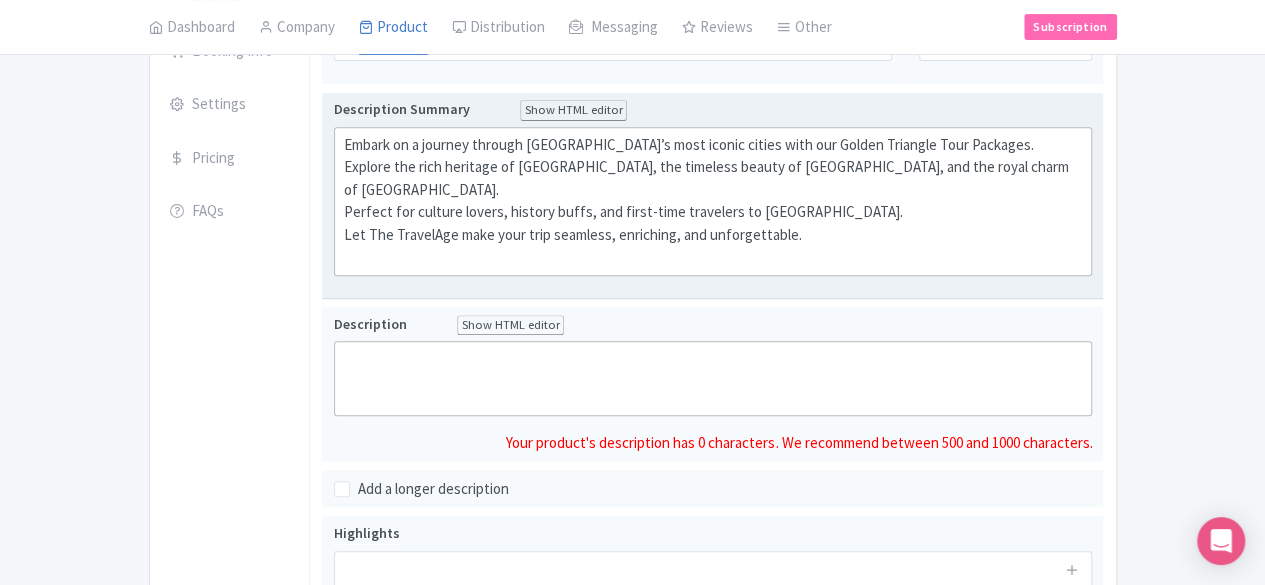 click on "Embark on a journey through India’s most iconic cities with our Golden Triangle Tour Packages.  Explore the rich heritage of Delhi, the timeless beauty of Agra, and the royal charm of Jaipur.  Perfect for culture lovers, history buffs, and first-time travelers to India.  Let The TravelAge make your trip seamless, enriching, and unforgettable." 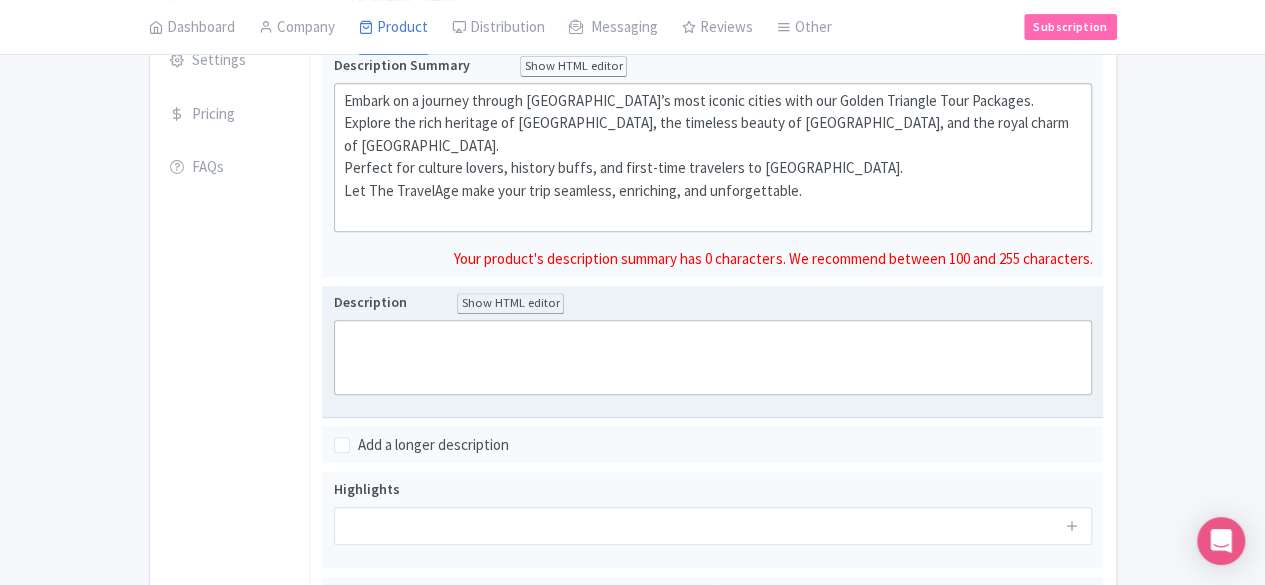 scroll, scrollTop: 460, scrollLeft: 0, axis: vertical 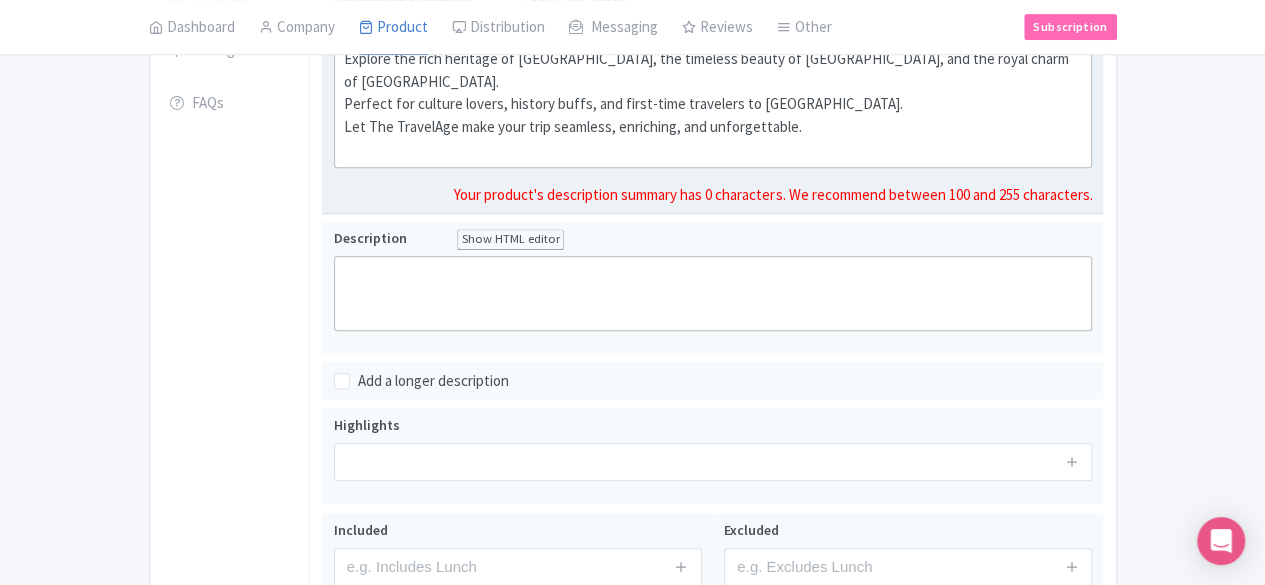 click on "Embark on a journey through India’s most iconic cities with our Golden Triangle Tour Packages.  Explore the rich heritage of Delhi, the timeless beauty of Agra, and the royal charm of Jaipur.  Perfect for culture lovers, history buffs, and first-time travelers to India.  Let The TravelAge make your trip seamless, enriching, and unforgettable." 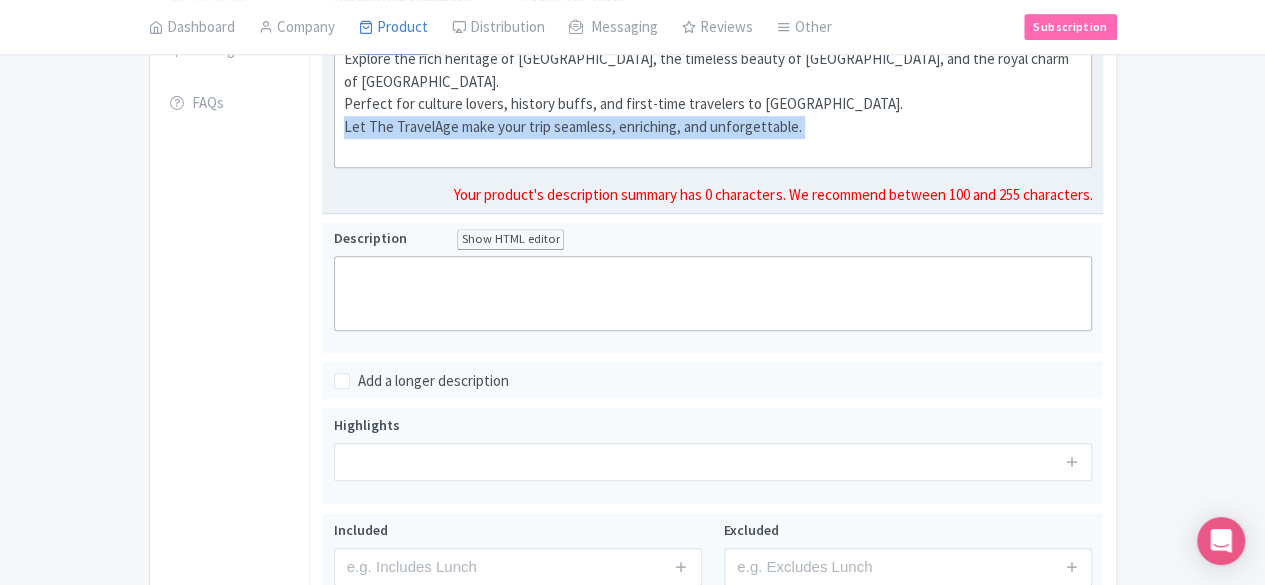 click on "Embark on a journey through India’s most iconic cities with our Golden Triangle Tour Packages.  Explore the rich heritage of Delhi, the timeless beauty of Agra, and the royal charm of Jaipur.  Perfect for culture lovers, history buffs, and first-time travelers to India.  Let The TravelAge make your trip seamless, enriching, and unforgettable." 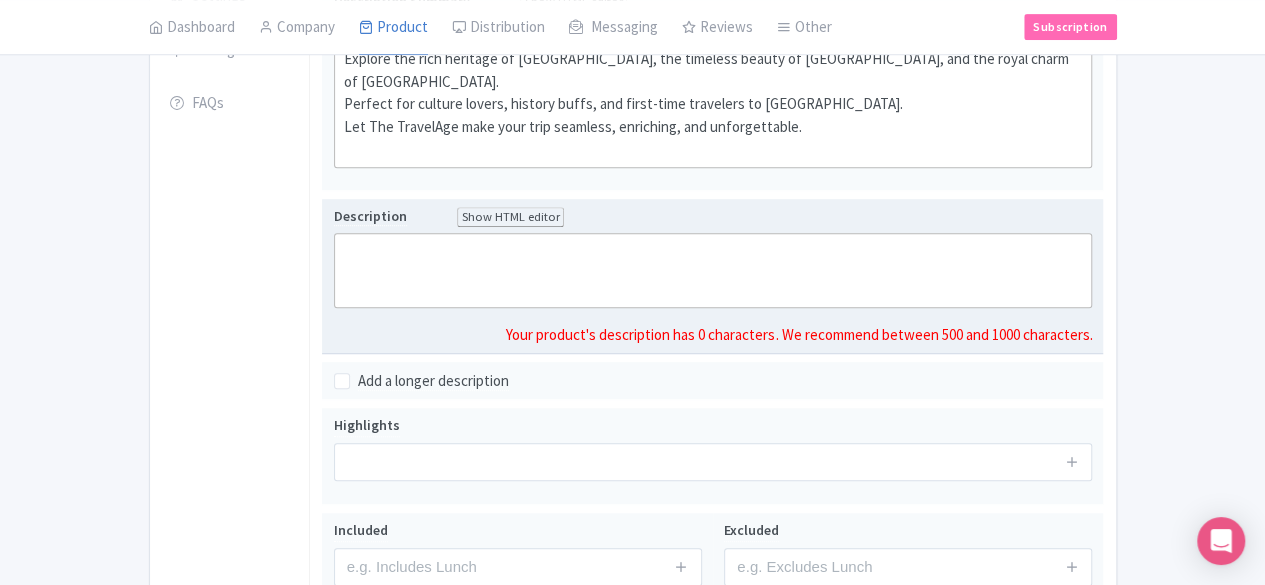 scroll, scrollTop: 438, scrollLeft: 0, axis: vertical 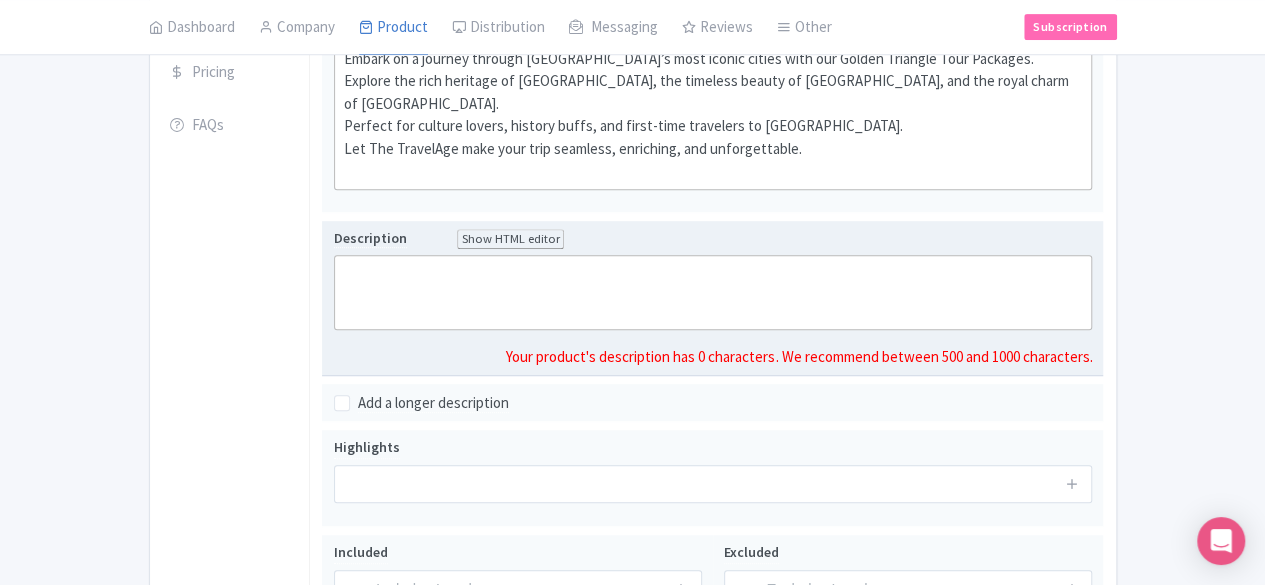 click 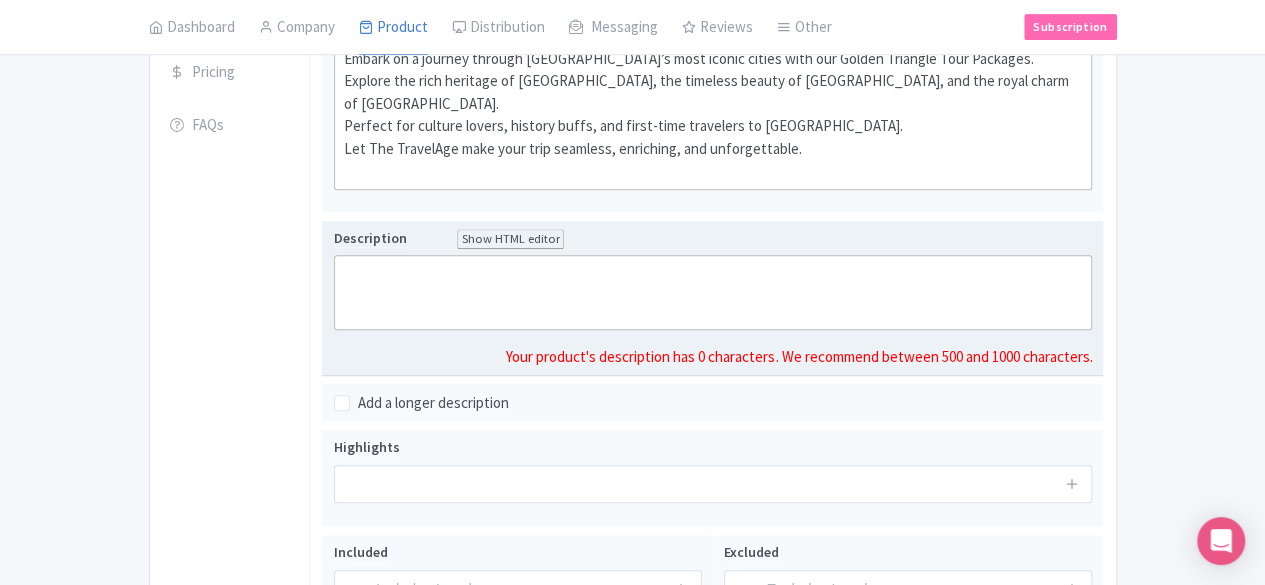 paste on "<div>✨ Golden Triangle Tour Packages – Explore India’s Iconic Heritage with The TravelAge 🇮🇳<br>India — a country of ancient wisdom, royal legacies, colorful streets, and warm hospitality — offers an experience like no other. If you're looking to witness India in all its glory, there's no better choice than the Golden Triangle Tour Packages. It's the most popular and picturesque travel circuit that connects three of India's most culturally rich cities: Delhi, Agra, and Jaipur.<br><br>At The TravelAge, we bring you Golden Triangle Tour Packages that are not just trips — but unforgettable stories you’ll live, relive, and share forever.<br><br>📞 Call us now at +91-98970 64802<br>🌐 Book online at www.thetravelage.com<br><br>🛕 What is the Golden Triangle Tour?<br>The Golden Triangle forms a triangle on the map by connecting the national capital Delhi, the historical city of Agra, and the royal capital of Jaipur in Rajasthan. This route represents the richness of India’s past, the glory of its empires, and the p..." 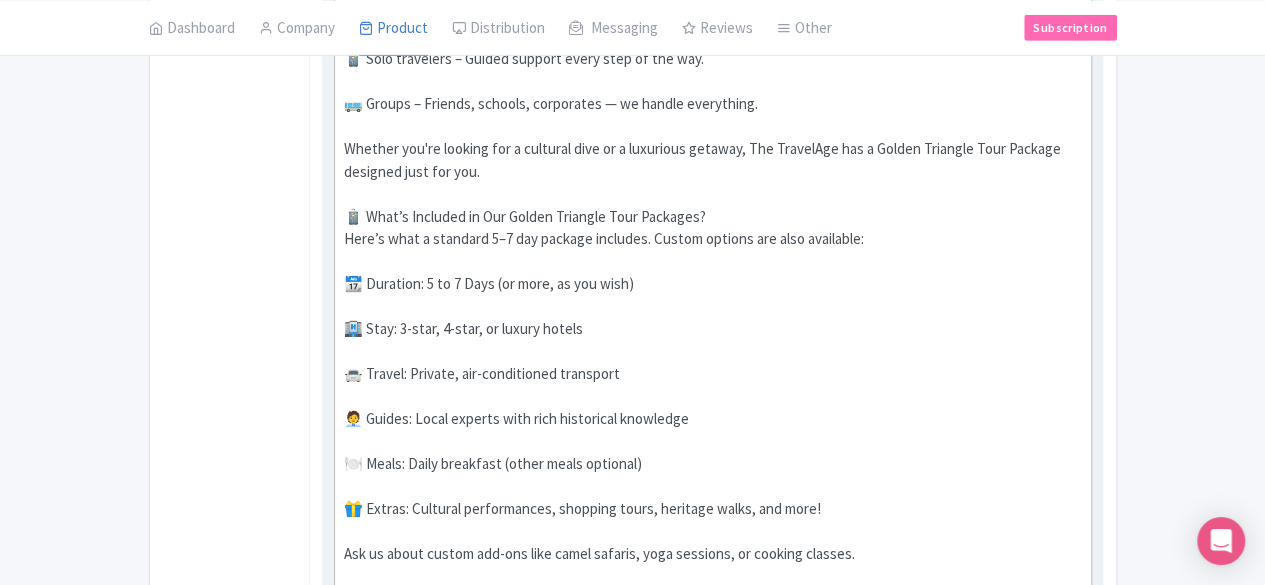 scroll, scrollTop: 3074, scrollLeft: 0, axis: vertical 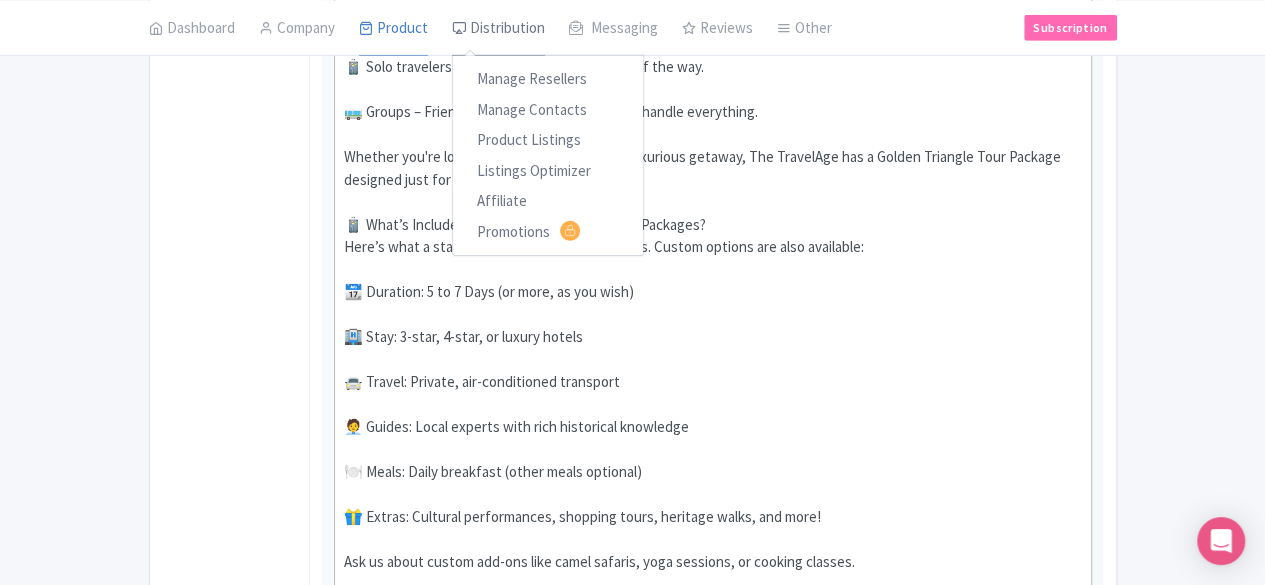click on "Distribution" at bounding box center (498, 28) 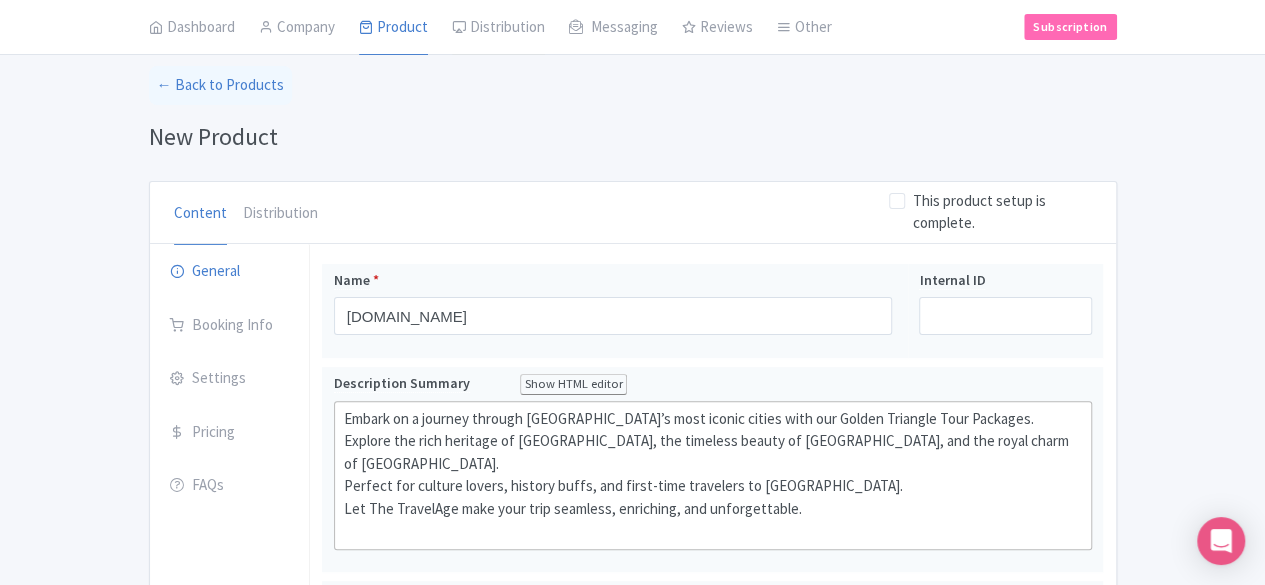 scroll, scrollTop: 0, scrollLeft: 0, axis: both 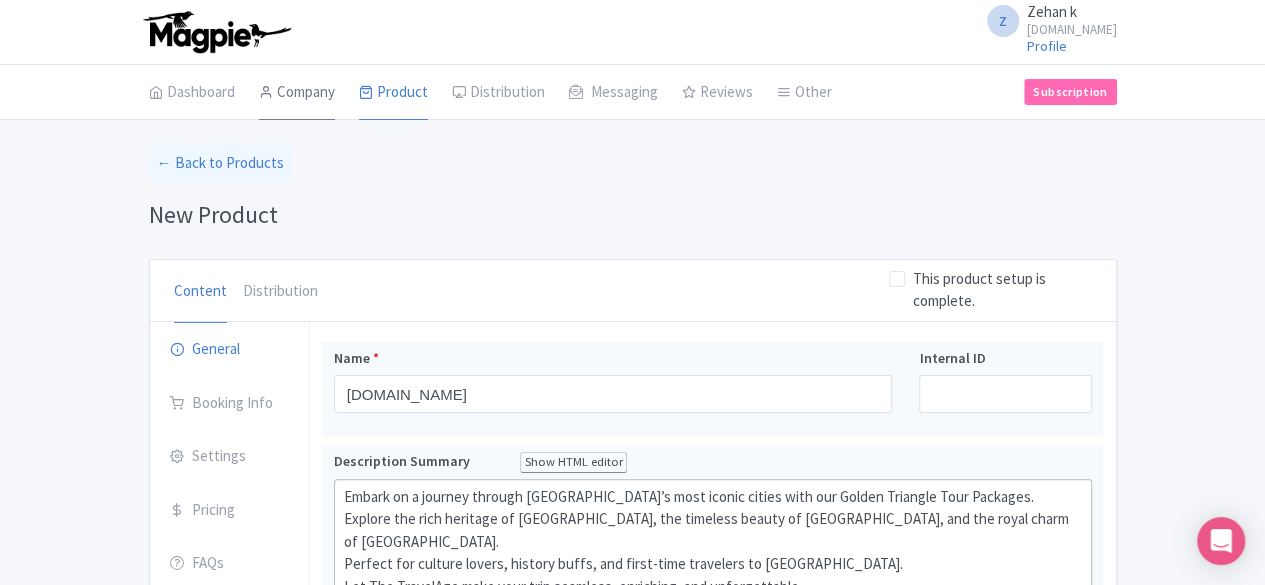 click on "Company" at bounding box center [297, 93] 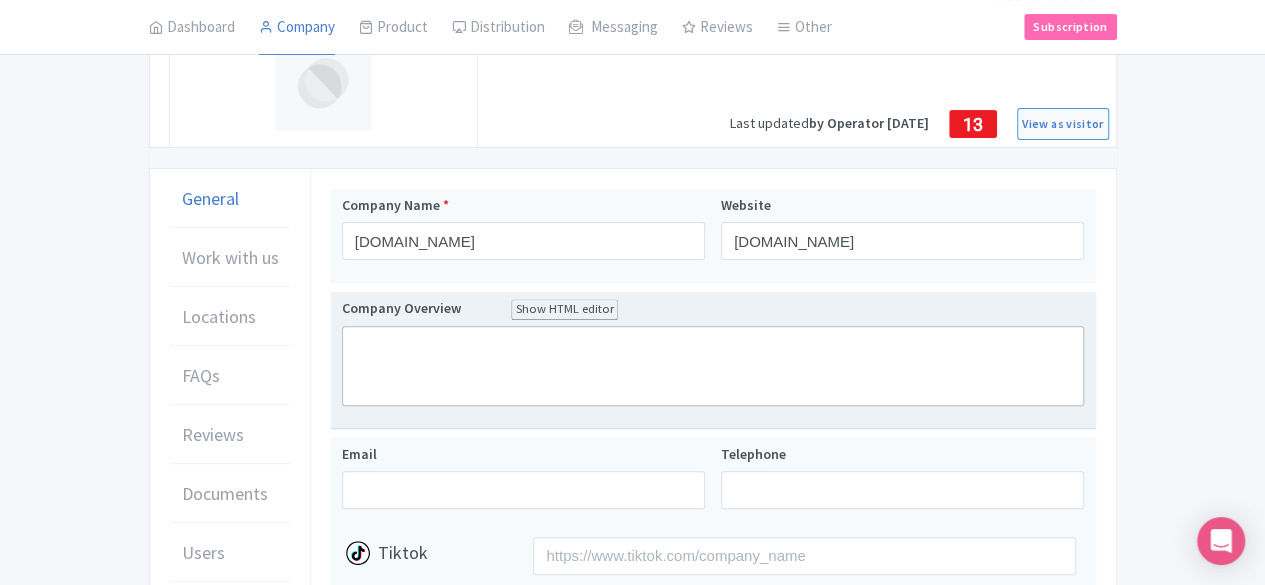 scroll, scrollTop: 178, scrollLeft: 0, axis: vertical 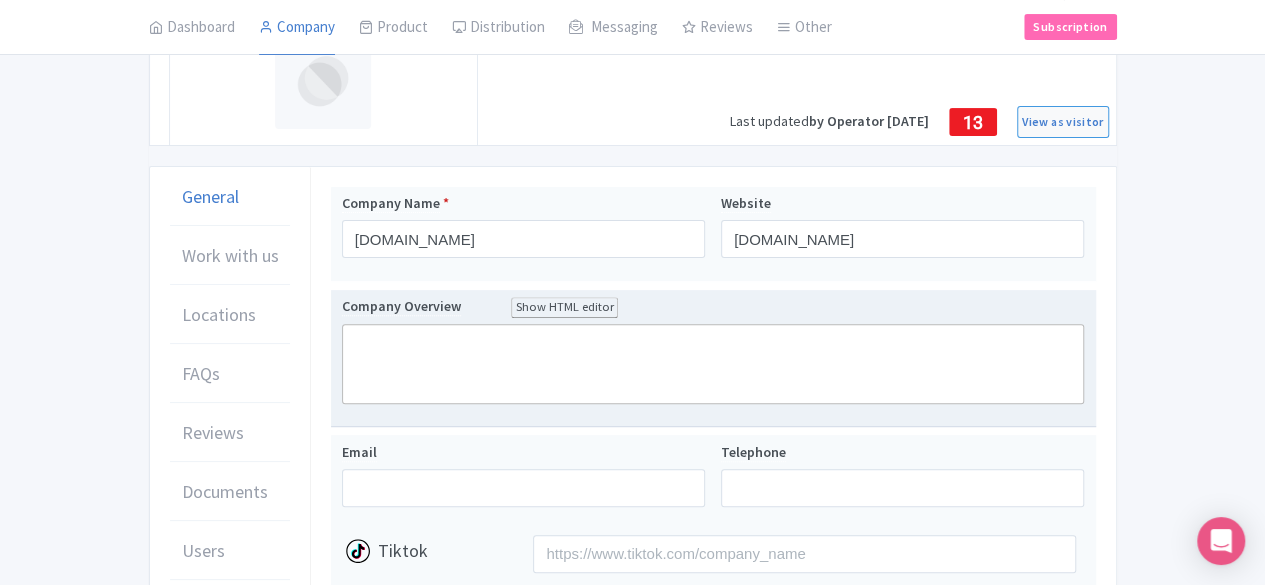 click on "Show HTML editor" at bounding box center (565, 307) 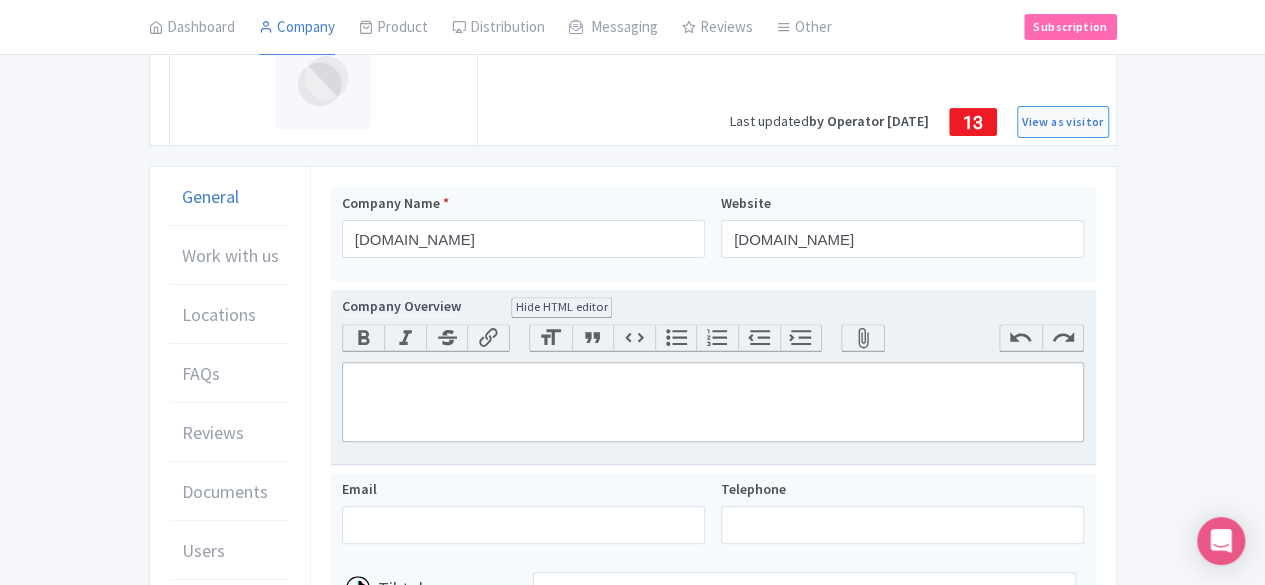 click 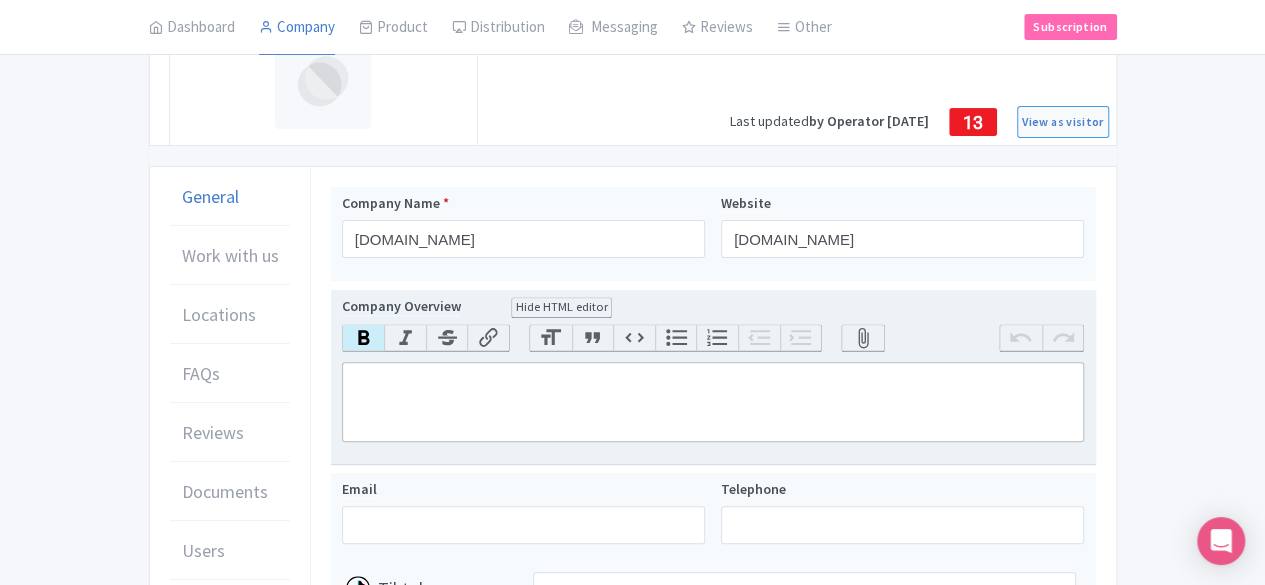 click on "Bold" at bounding box center [364, 338] 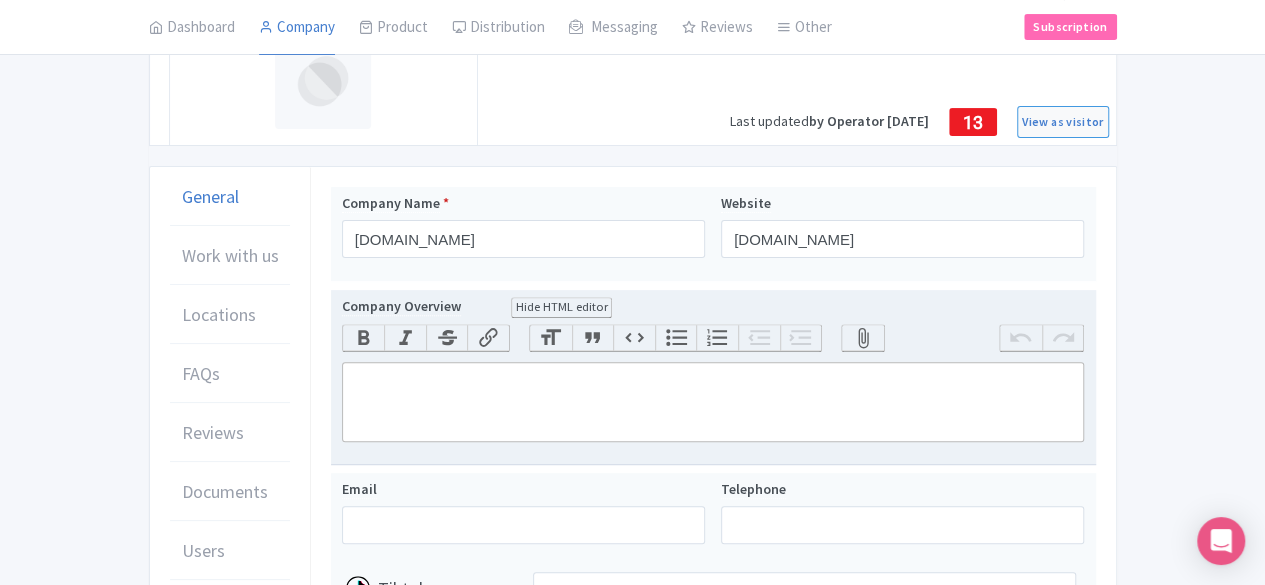click on "Heading" at bounding box center [551, 338] 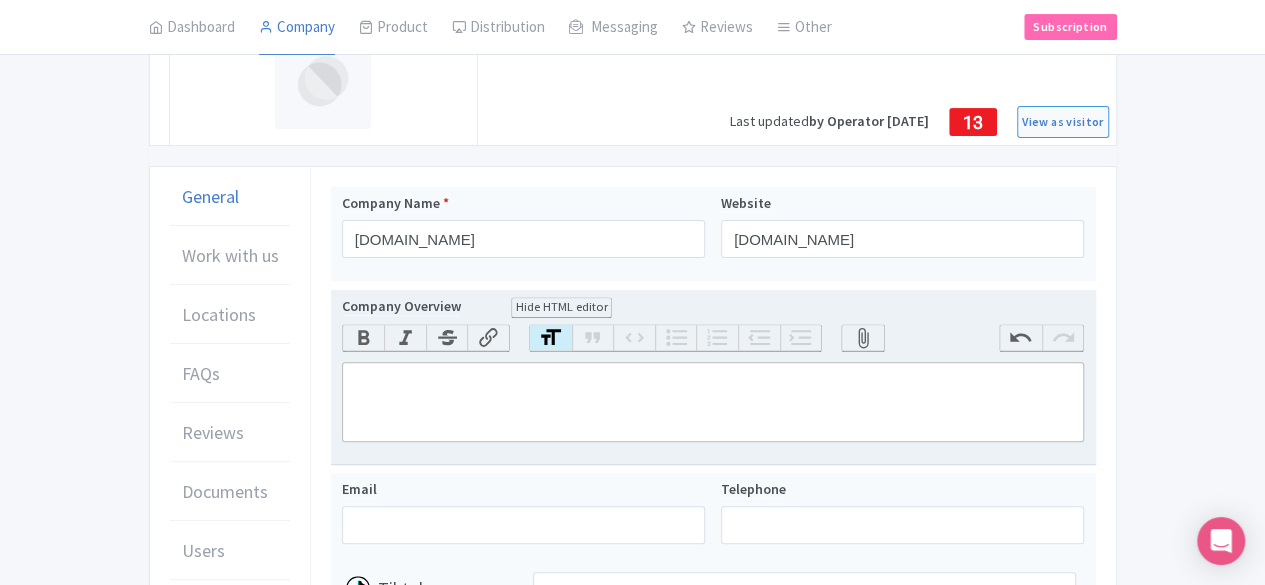 click 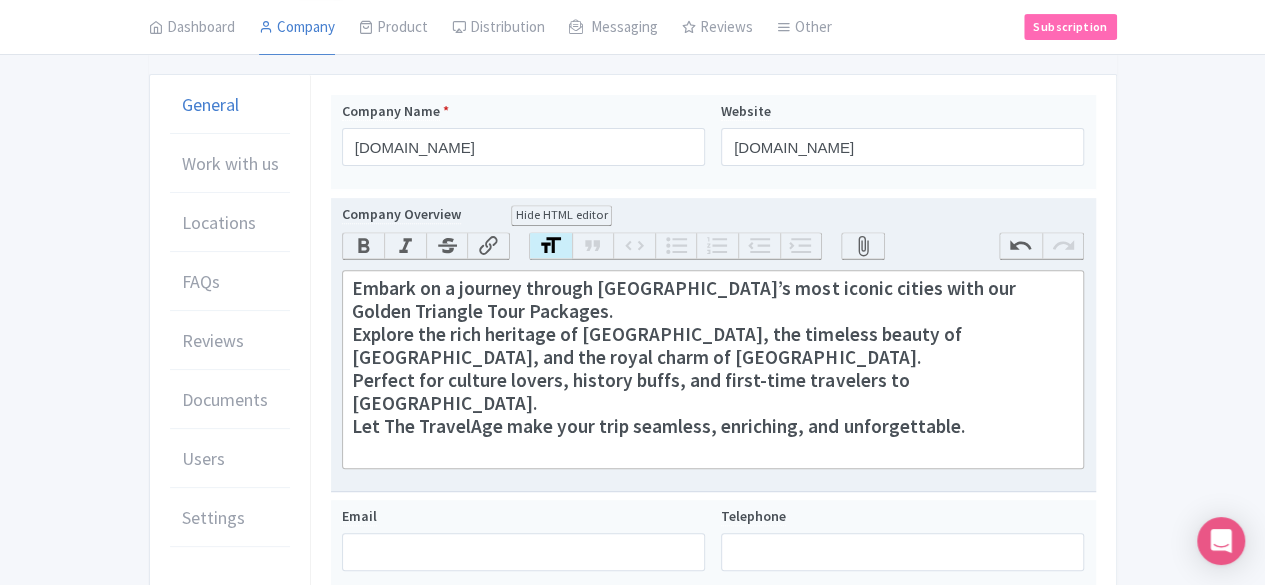 scroll, scrollTop: 272, scrollLeft: 0, axis: vertical 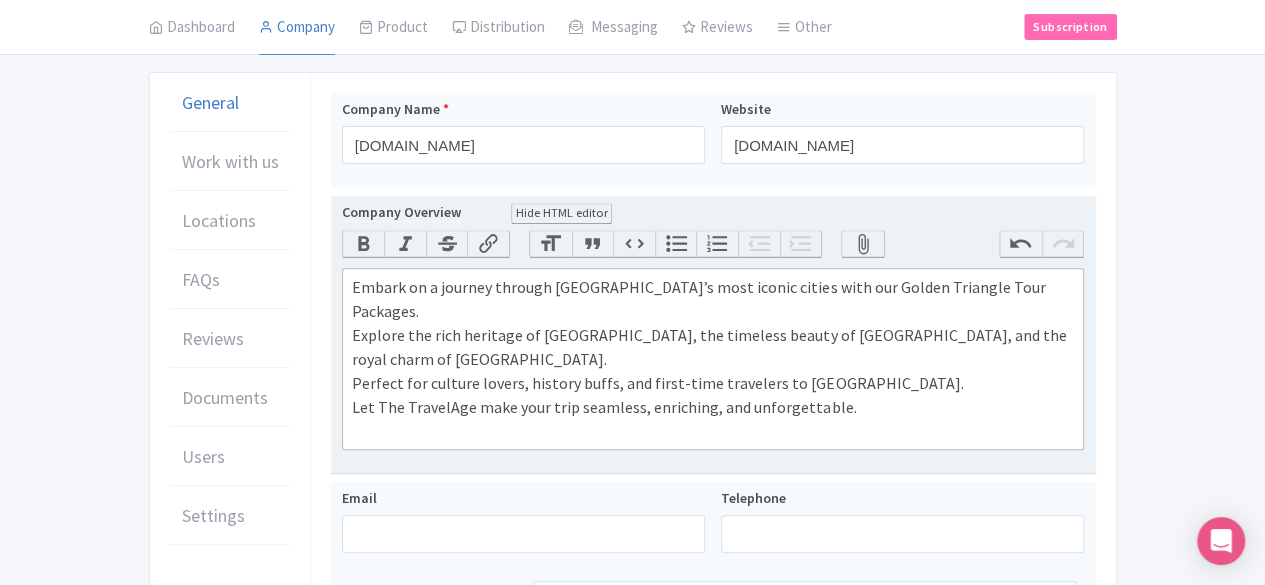 click on "Heading" at bounding box center [551, 244] 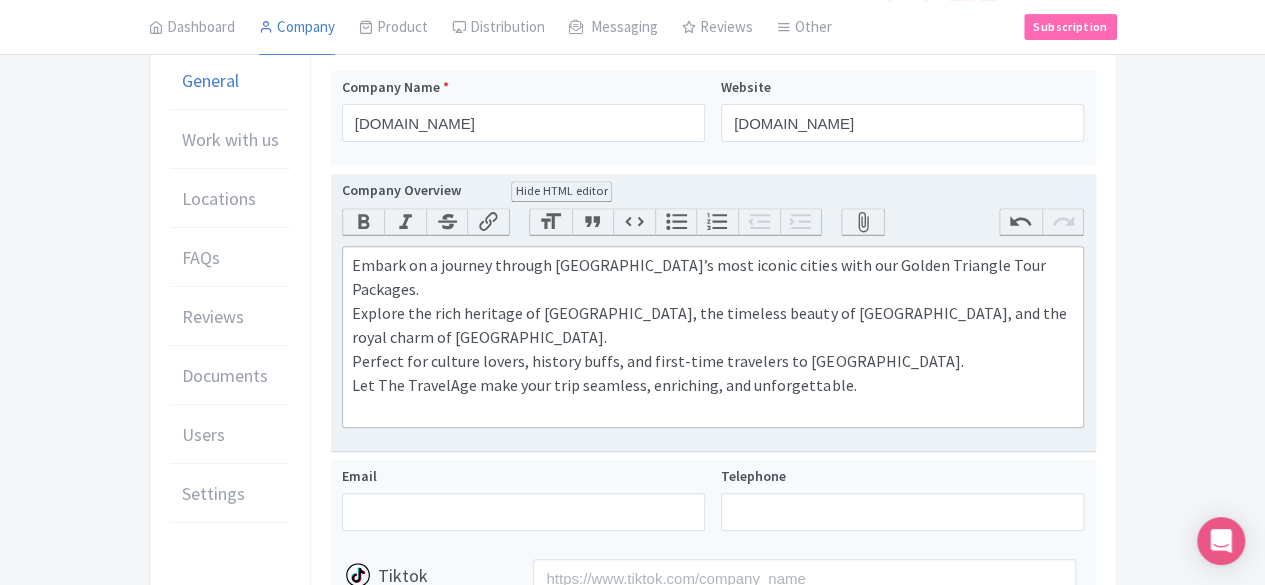 scroll, scrollTop: 303, scrollLeft: 0, axis: vertical 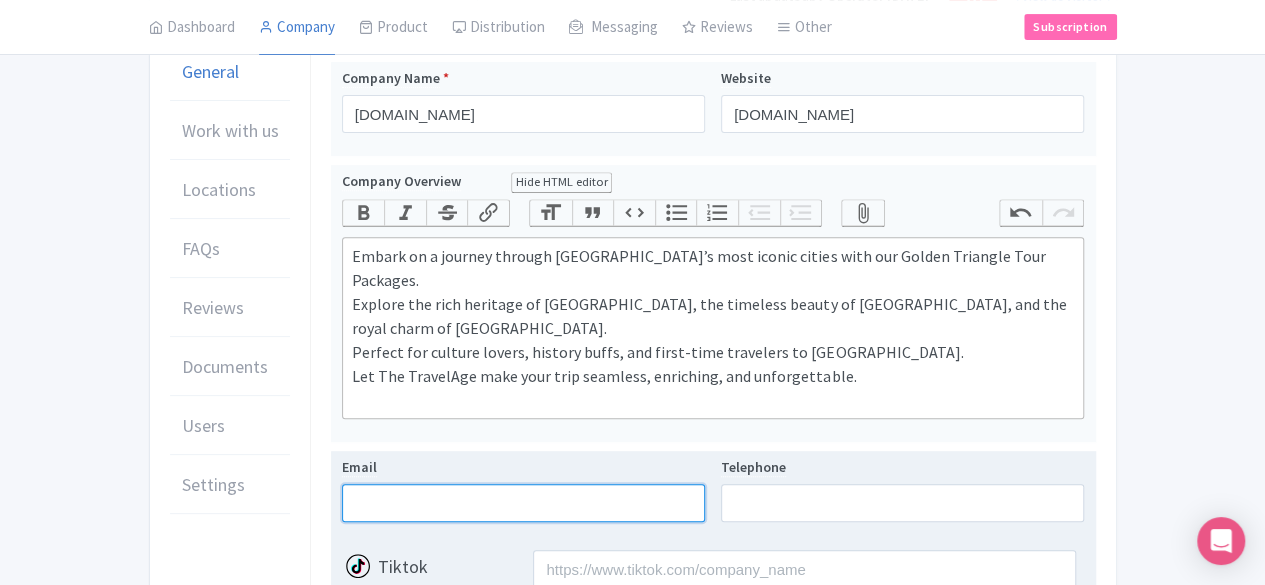 click on "Email" at bounding box center [523, 503] 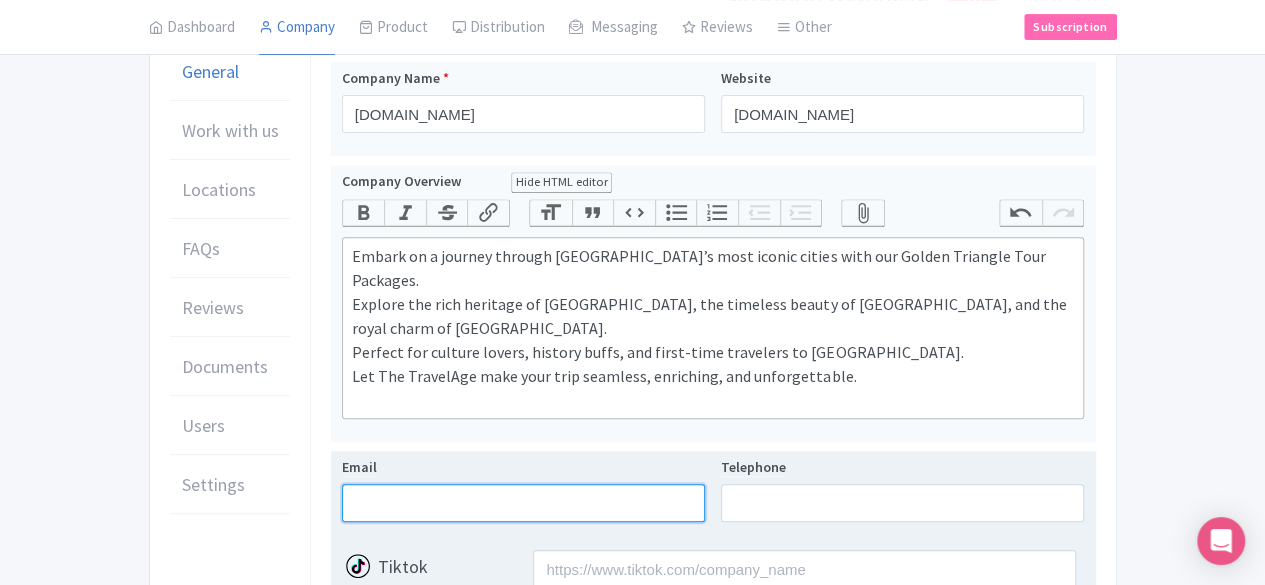 paste on "[EMAIL_ADDRESS][DOMAIN_NAME]" 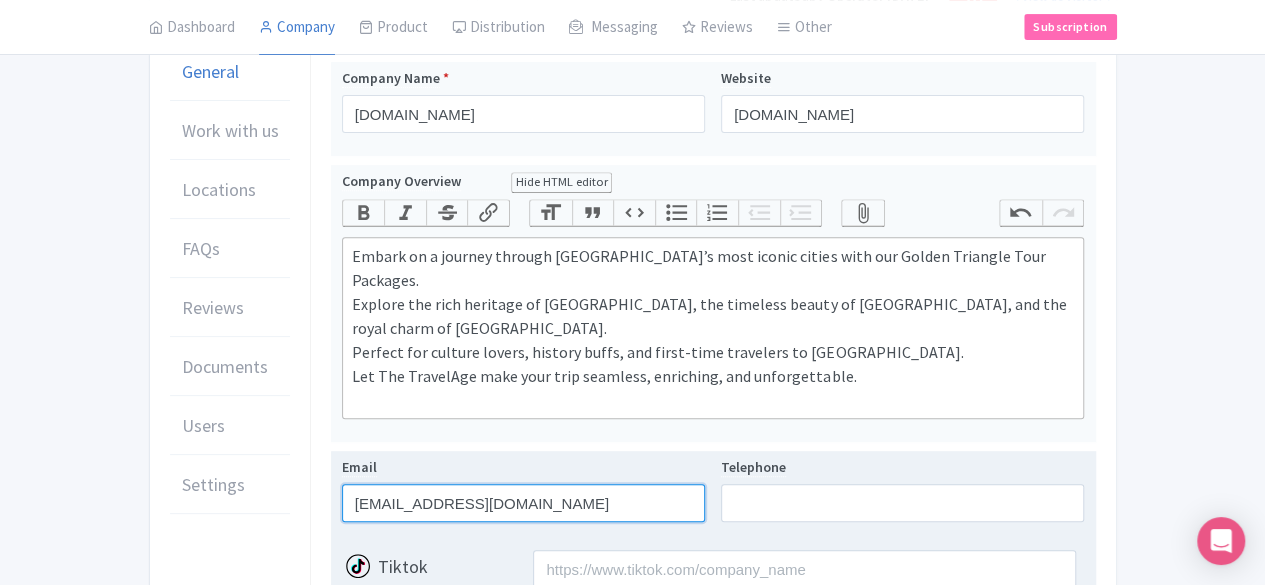 type on "[EMAIL_ADDRESS][DOMAIN_NAME]" 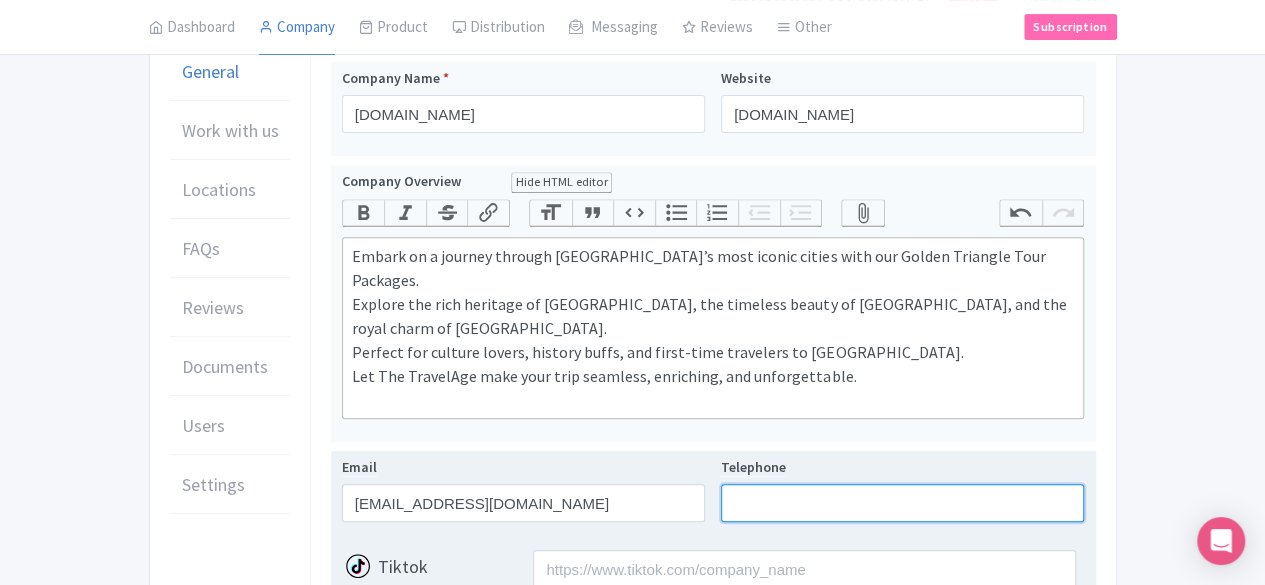 click on "Telephone" at bounding box center (902, 503) 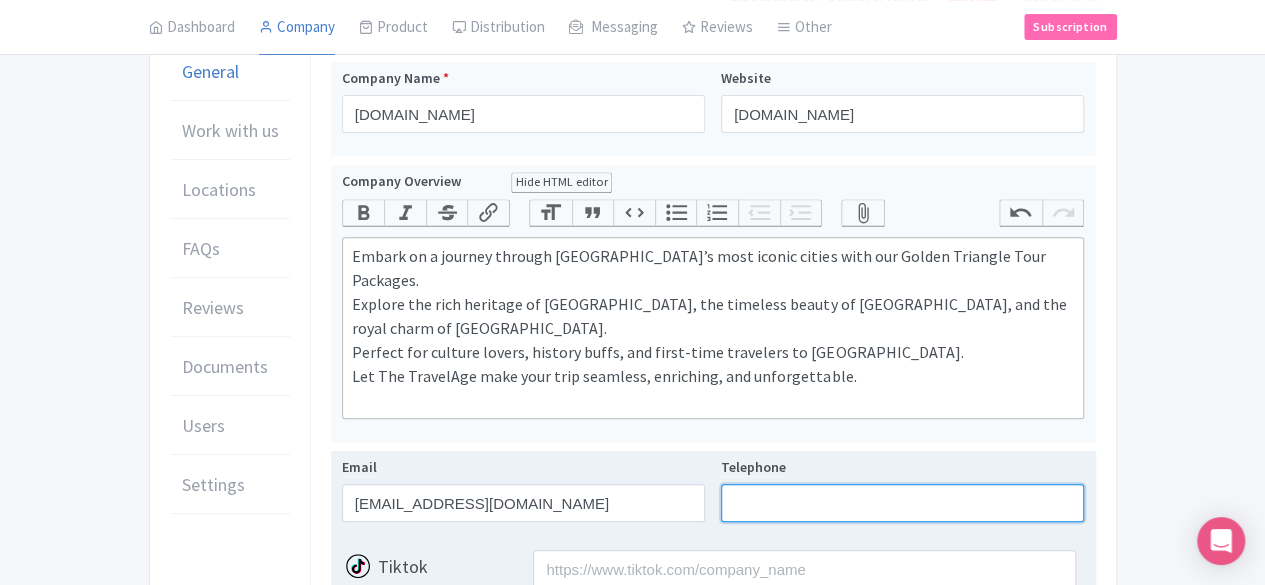 paste on "98970 64802" 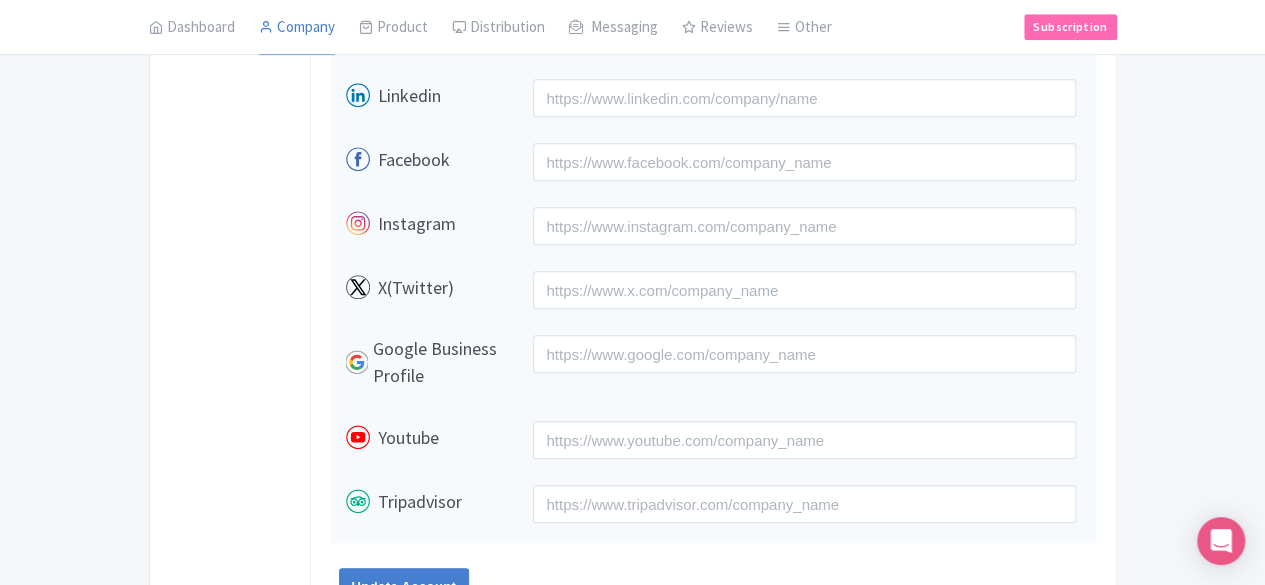 scroll, scrollTop: 898, scrollLeft: 0, axis: vertical 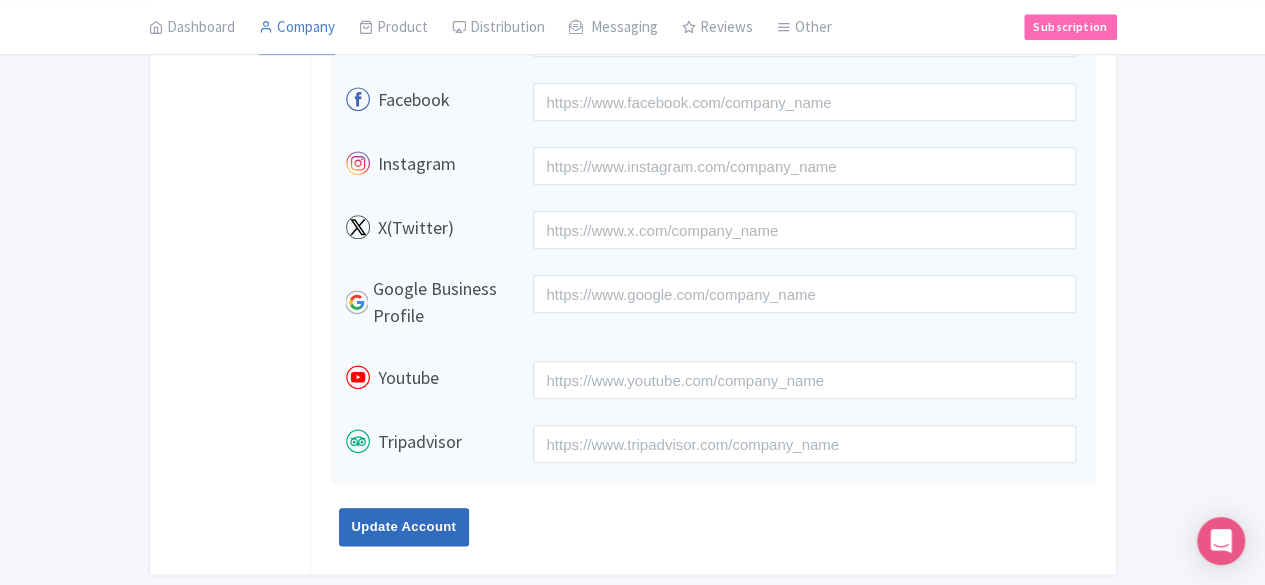 type on "98970 64802" 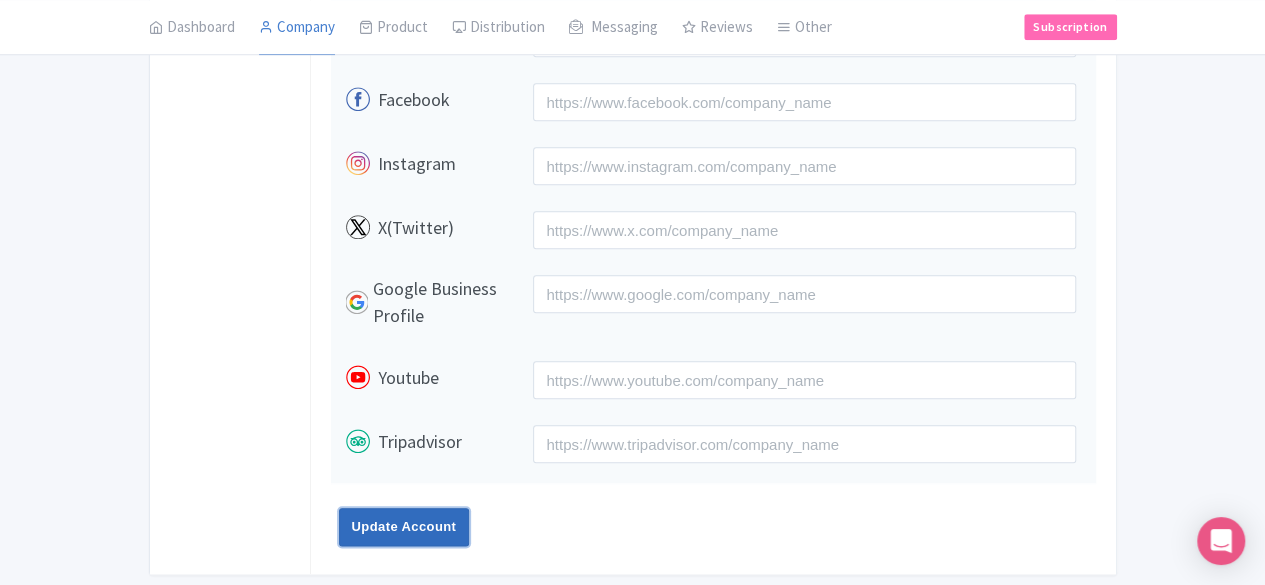 click on "Update Account" at bounding box center (404, 527) 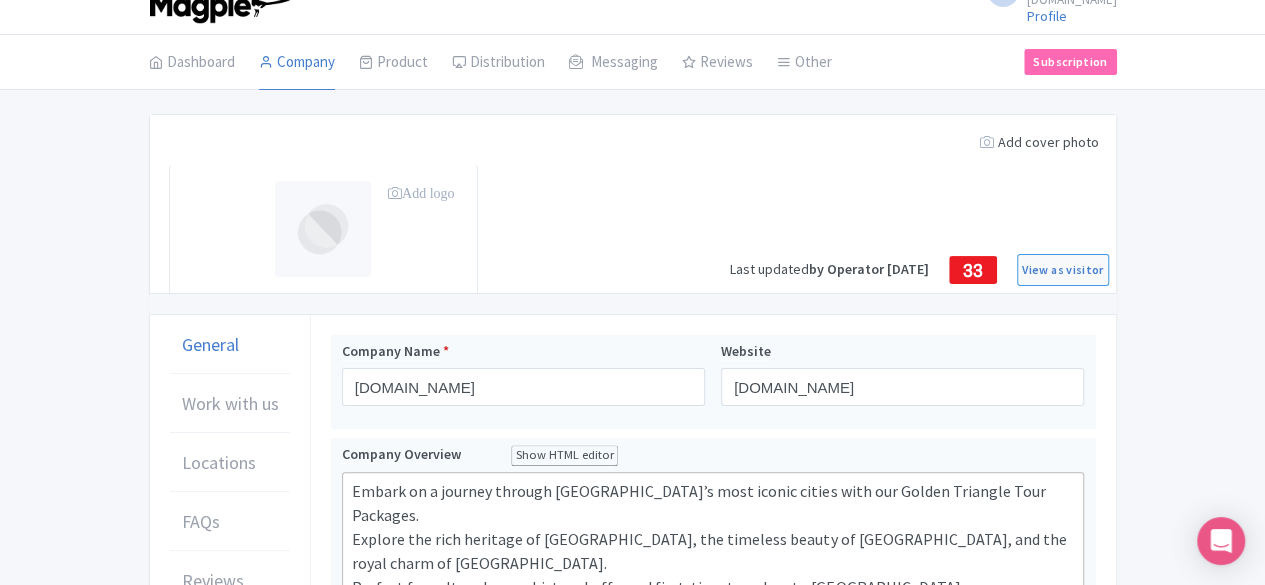 scroll, scrollTop: 0, scrollLeft: 0, axis: both 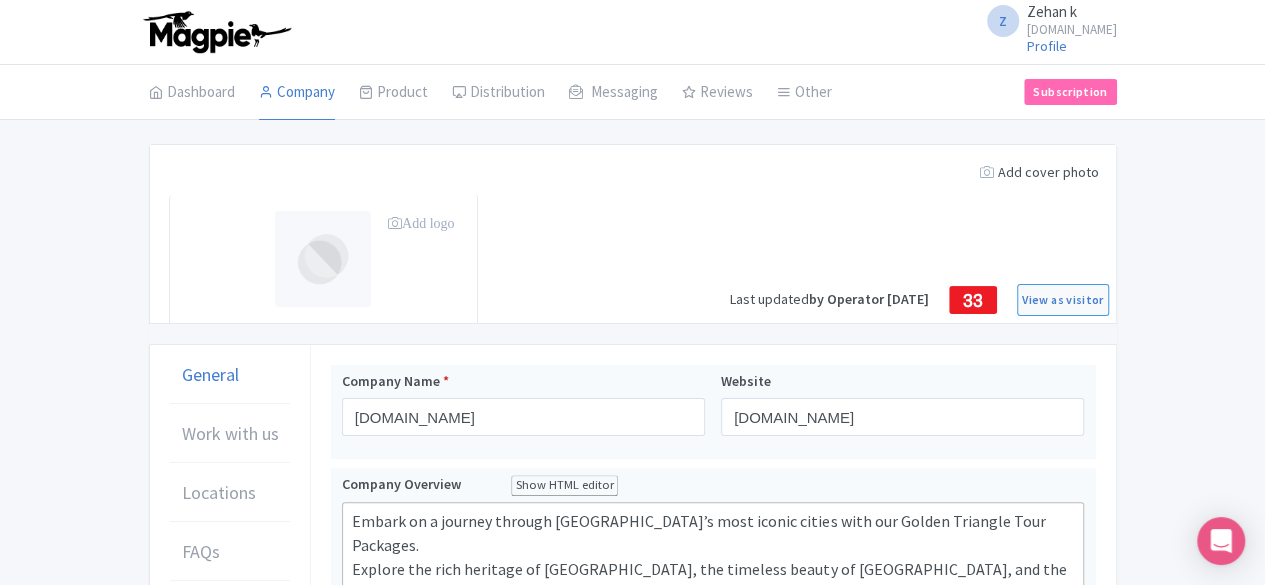 click on "Add logo" at bounding box center (423, 223) 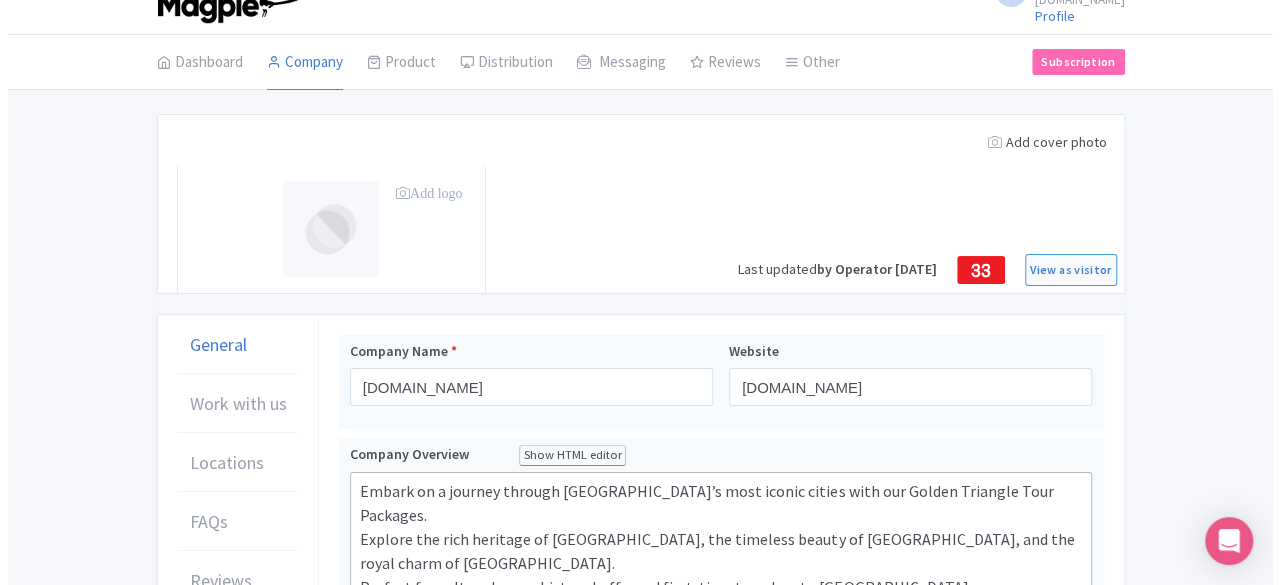 scroll, scrollTop: 31, scrollLeft: 0, axis: vertical 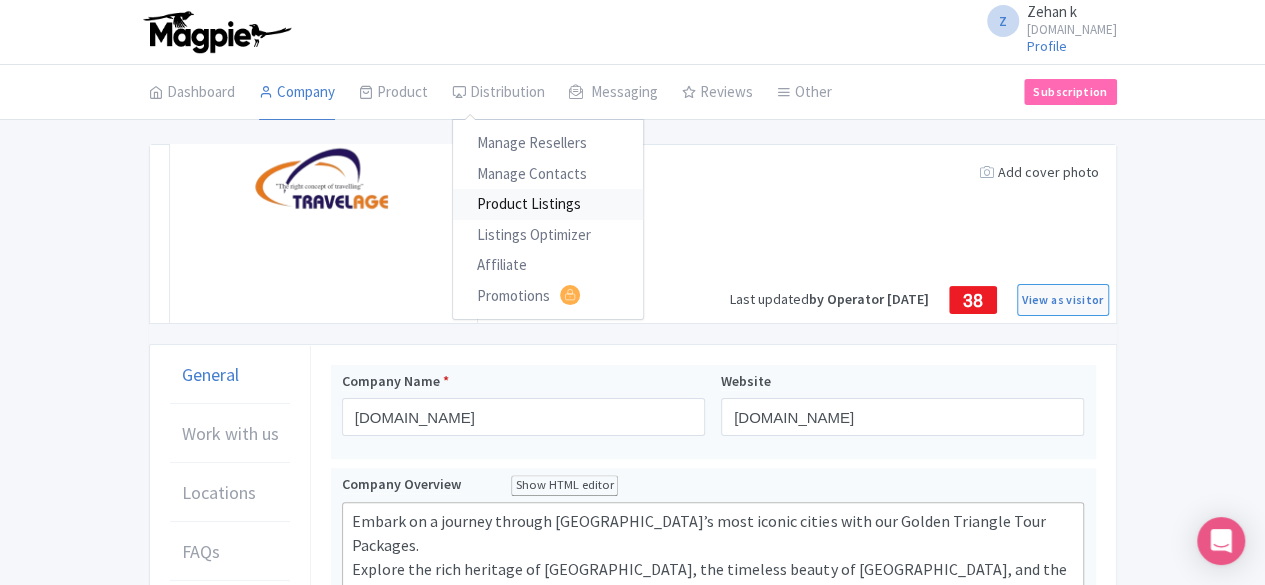 click on "Product Listings" at bounding box center (548, 204) 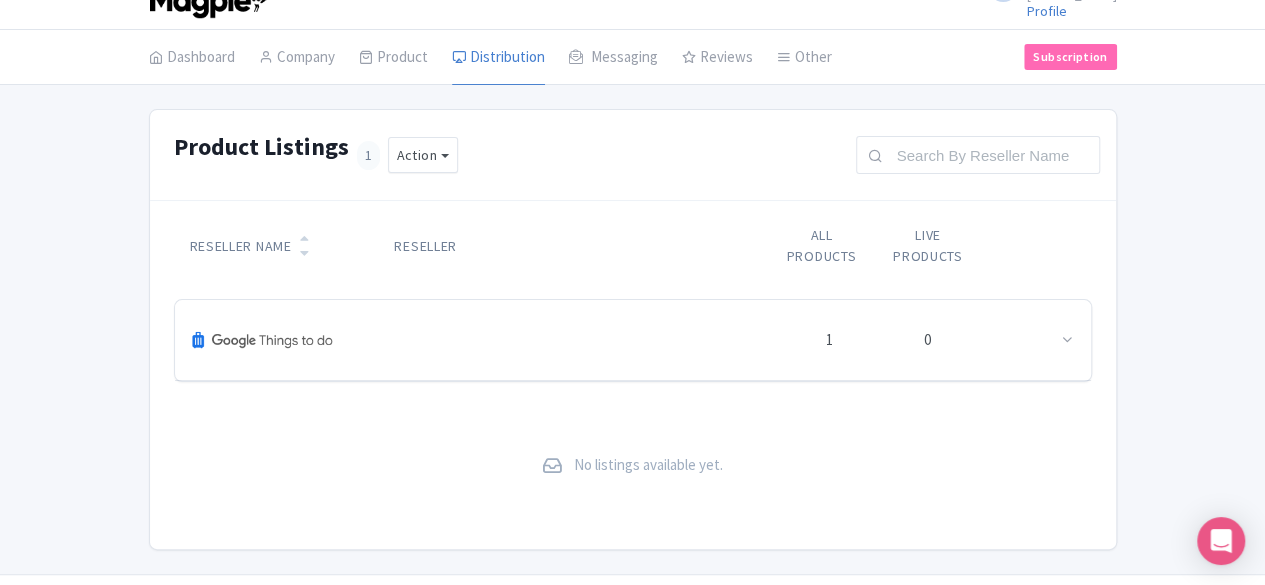 scroll, scrollTop: 61, scrollLeft: 0, axis: vertical 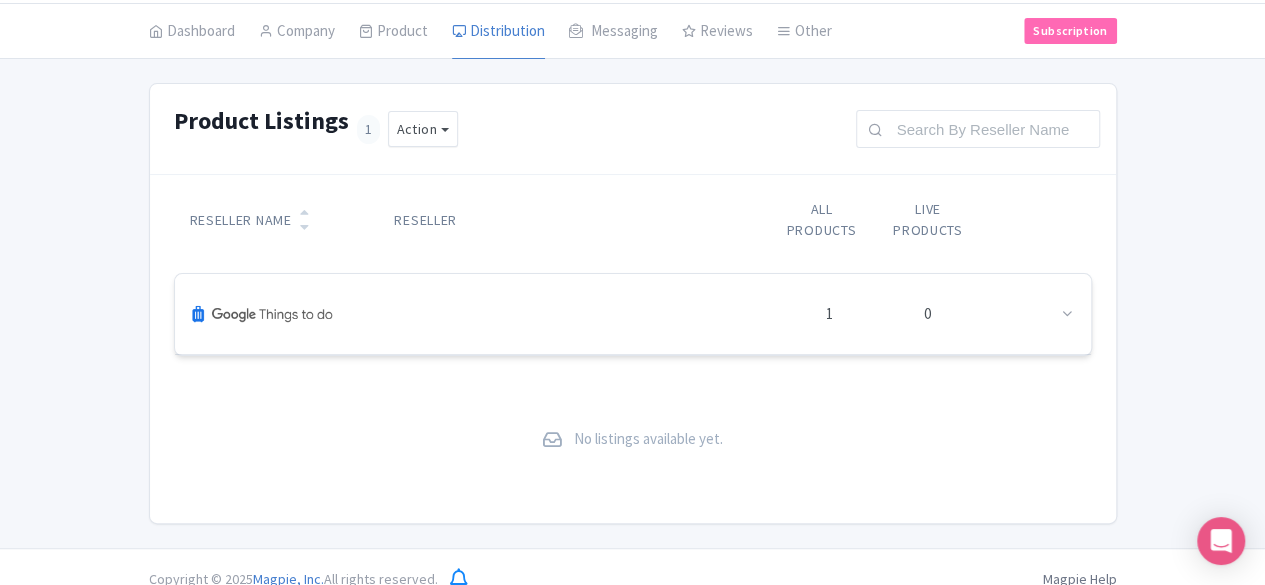 click on "1
0" at bounding box center (633, 314) 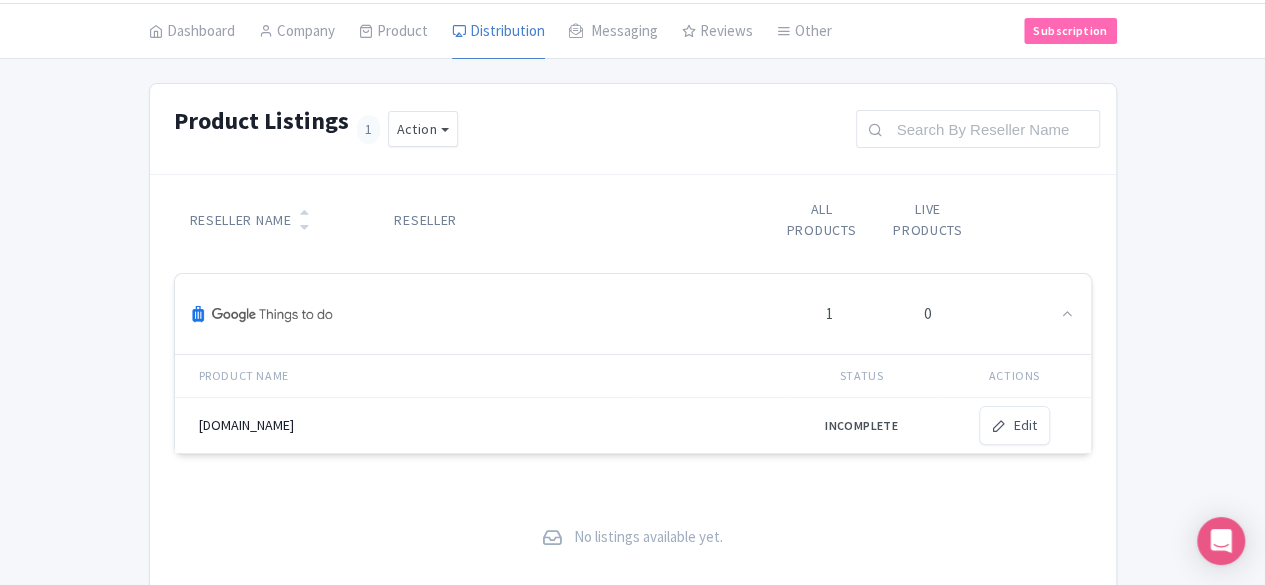 click at bounding box center [709, 426] 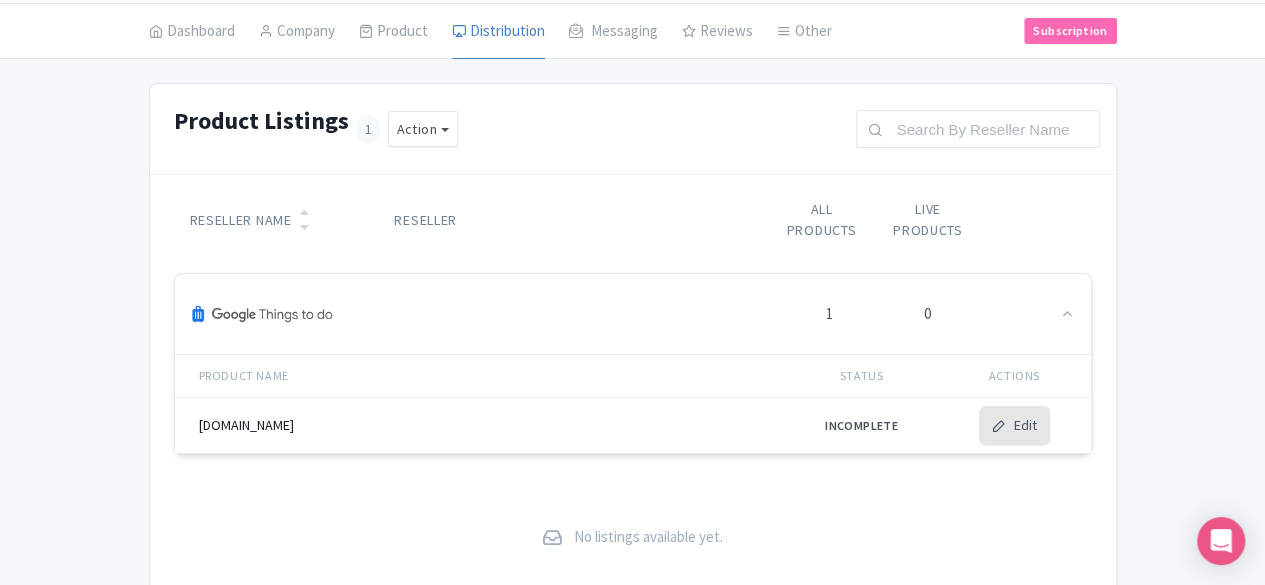 click on "Edit" at bounding box center (1014, 425) 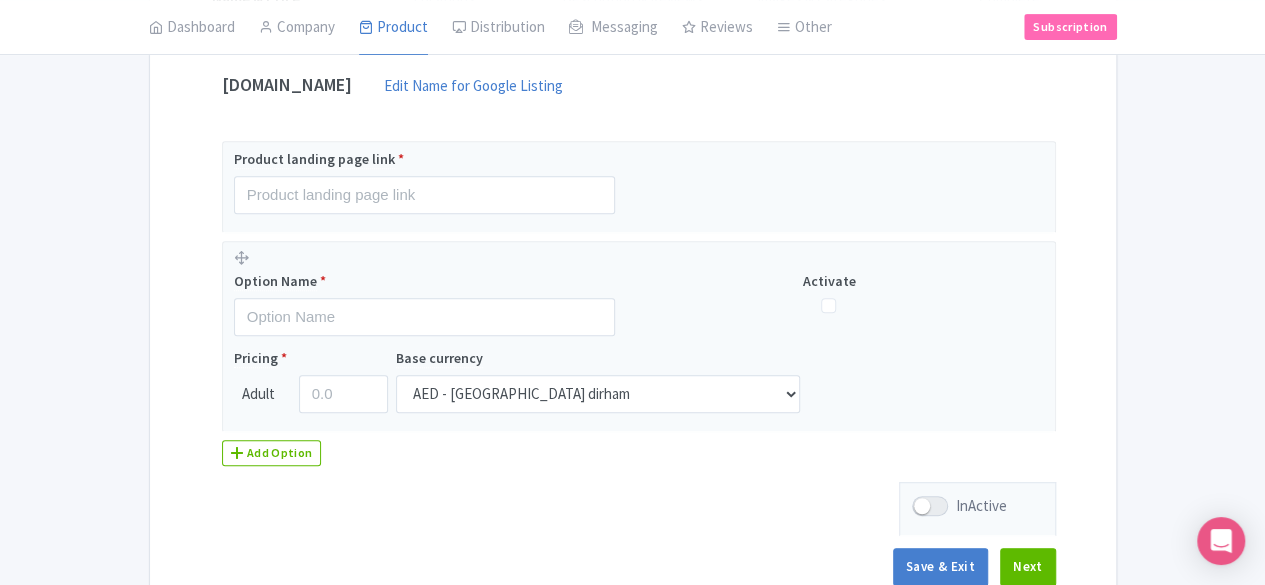 scroll, scrollTop: 404, scrollLeft: 0, axis: vertical 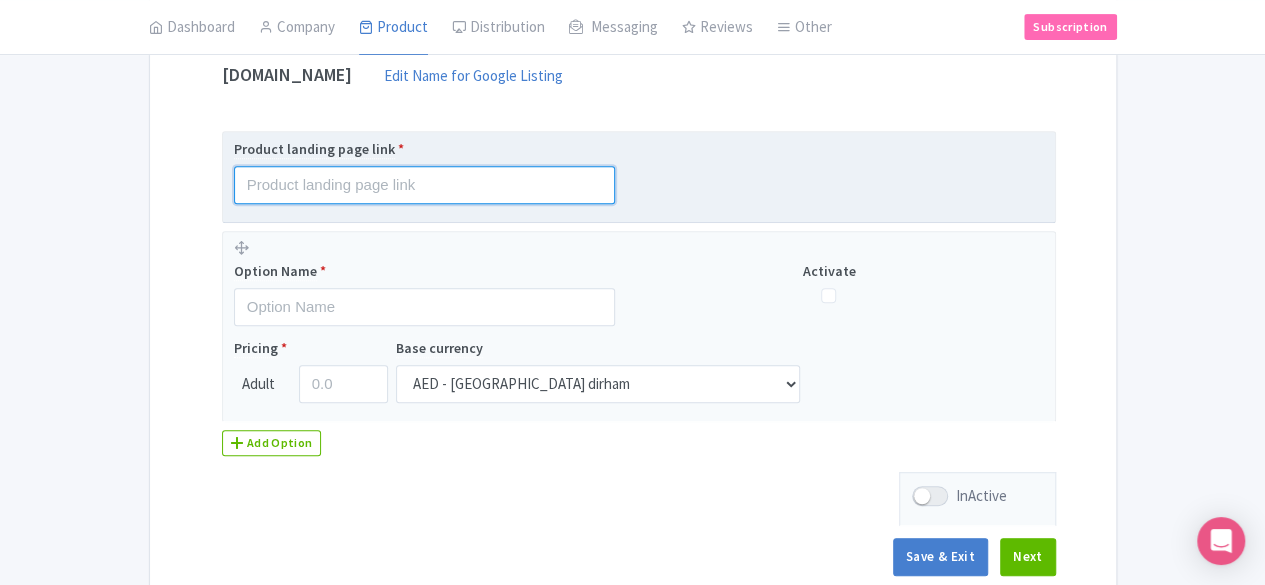 click at bounding box center [424, 185] 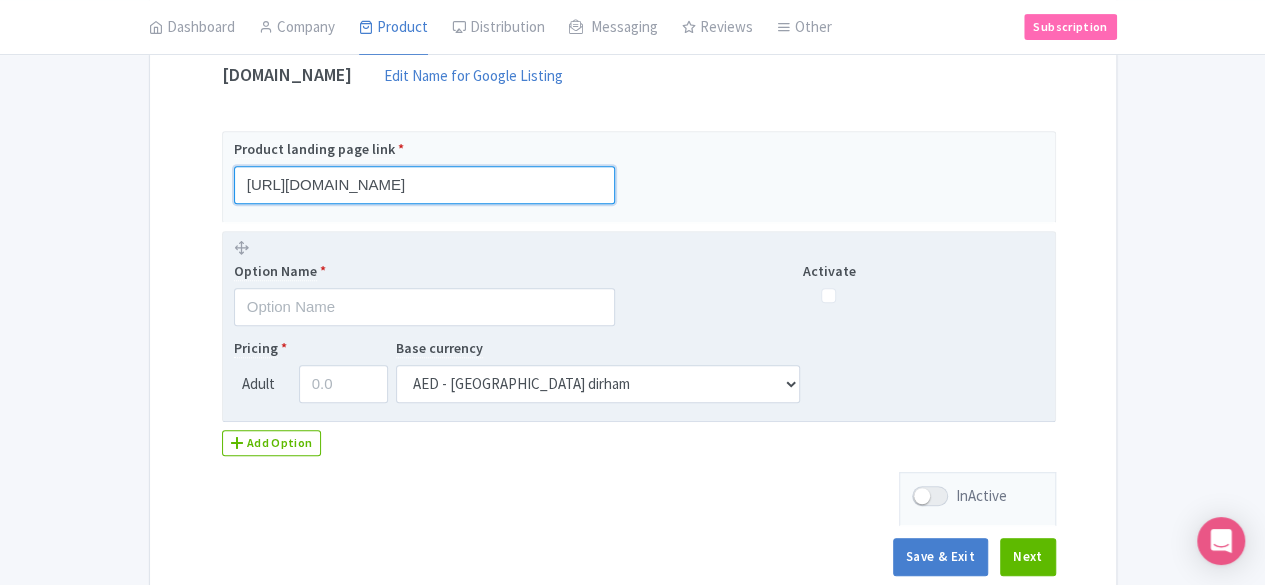 type on "[URL][DOMAIN_NAME]" 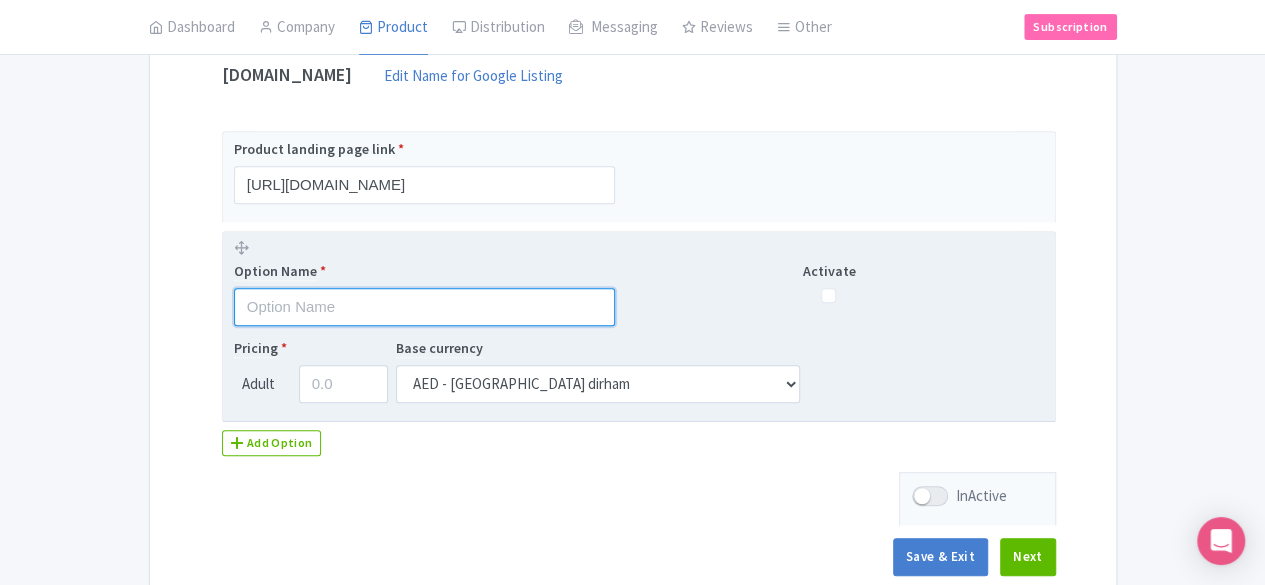 click at bounding box center [424, 307] 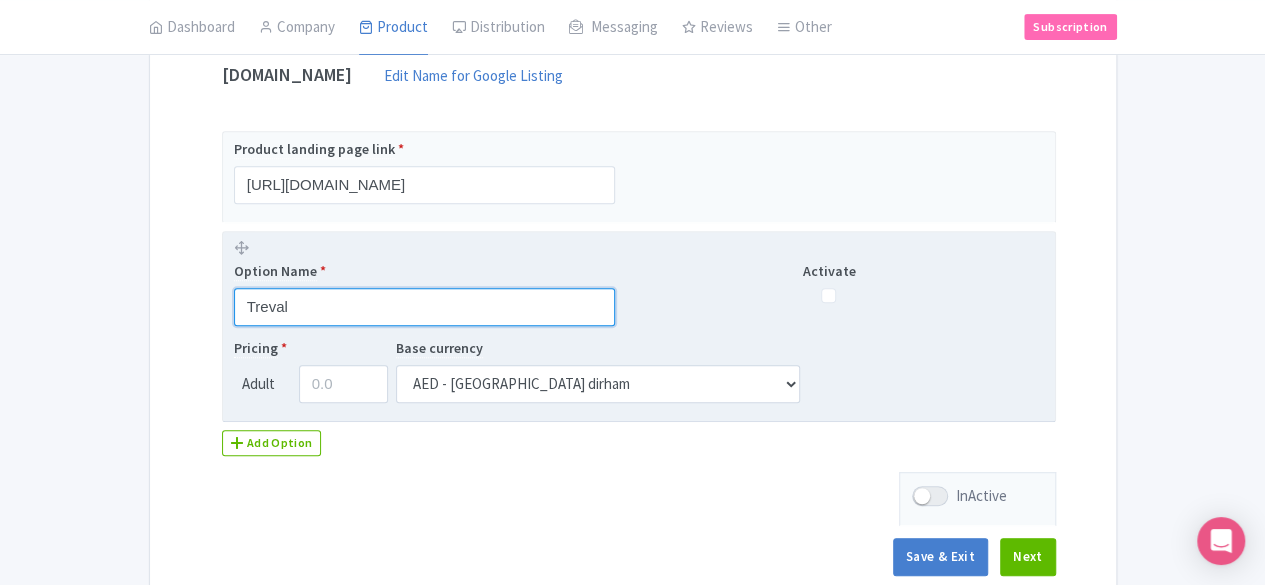 type on "Treval" 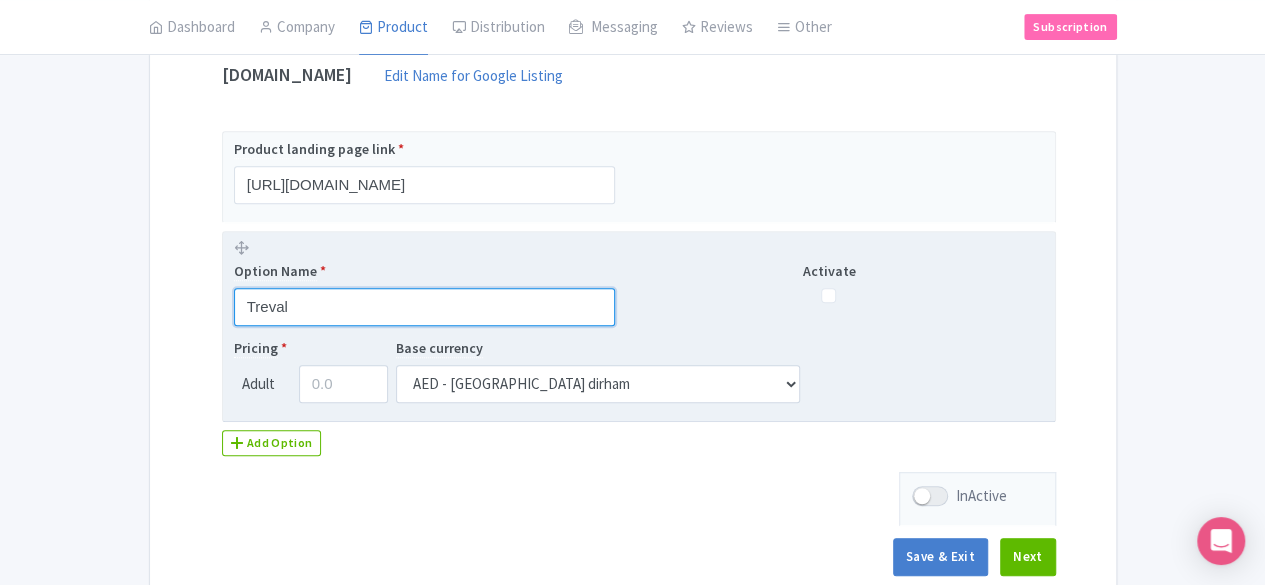 click on "Save" at bounding box center [0, 0] 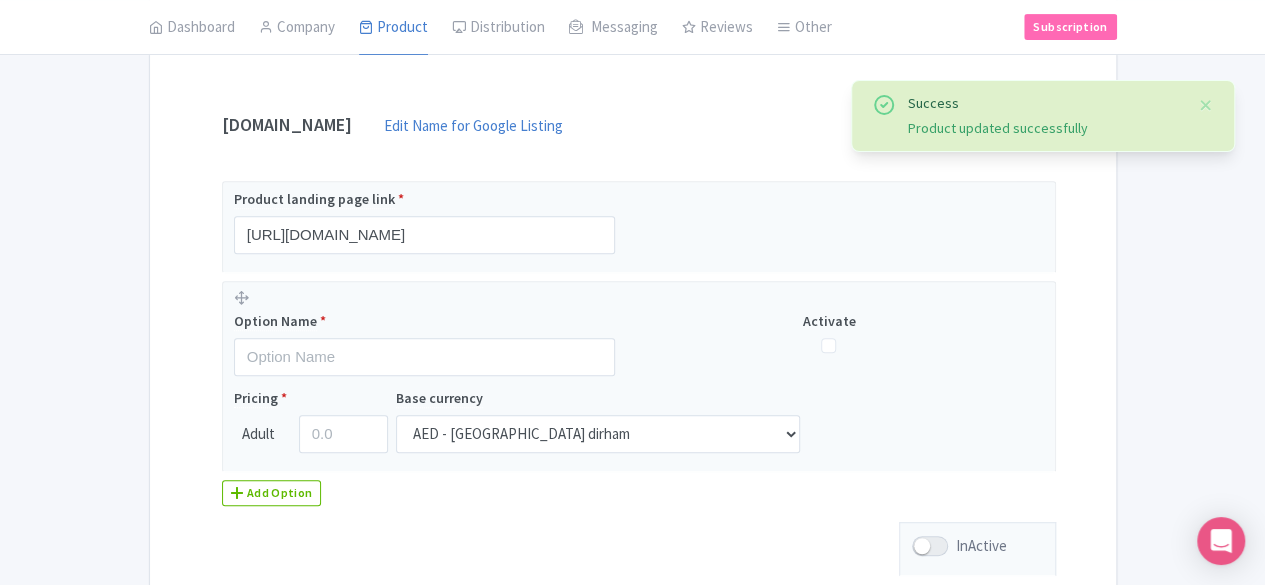 scroll, scrollTop: 358, scrollLeft: 0, axis: vertical 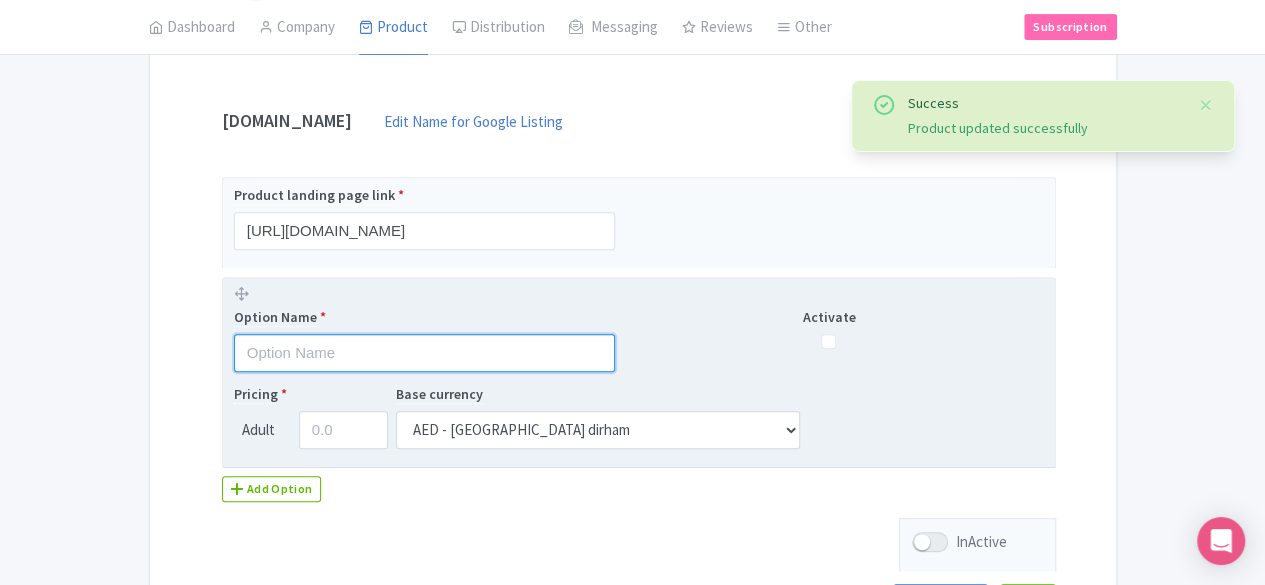 click at bounding box center (424, 353) 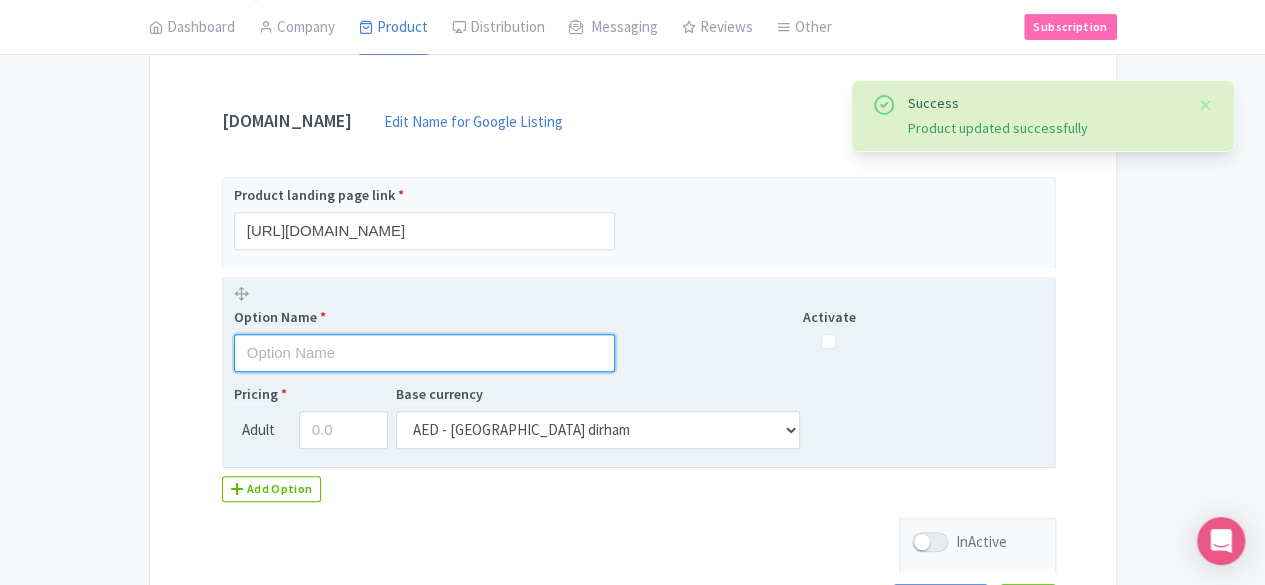 type on "Treval" 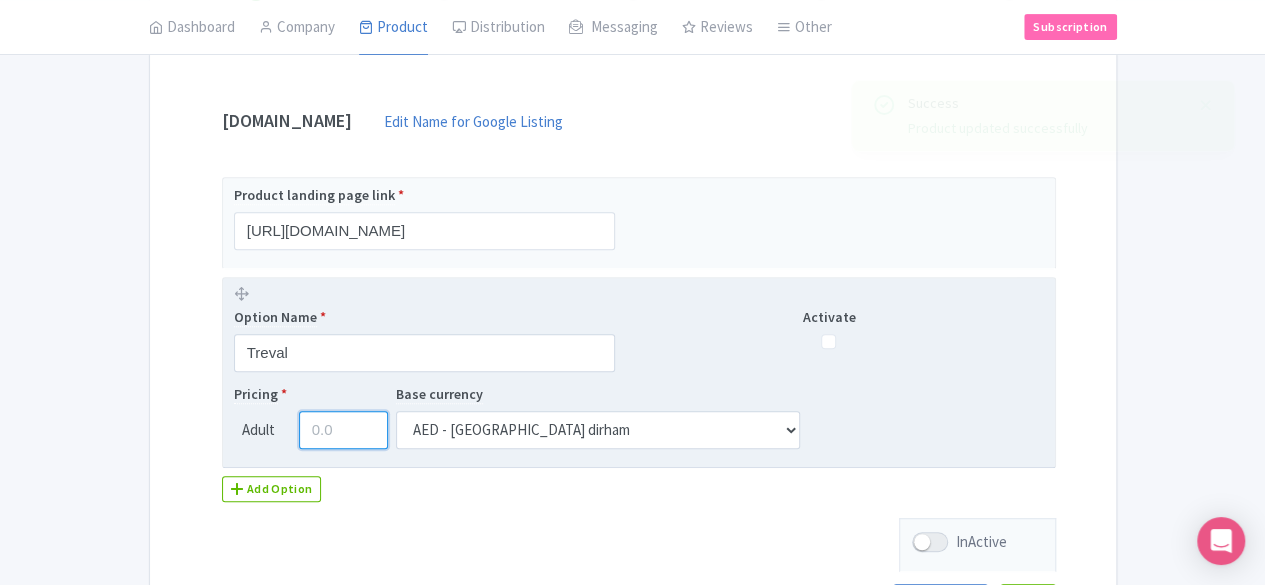click at bounding box center [343, 430] 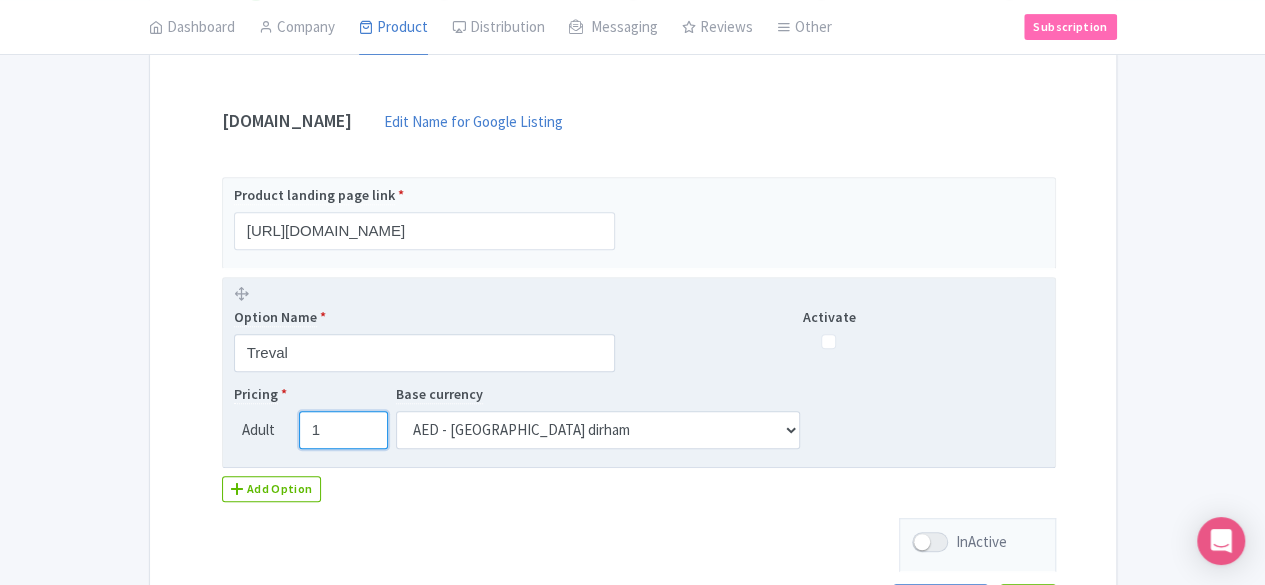click on "1" at bounding box center [343, 430] 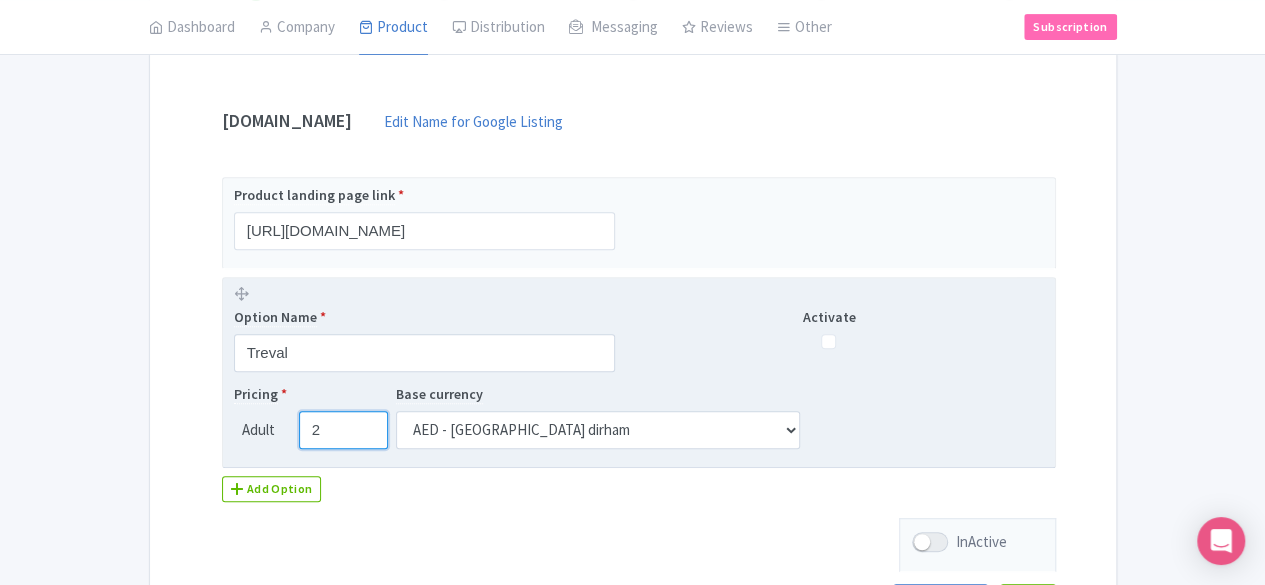 click on "2" at bounding box center (343, 430) 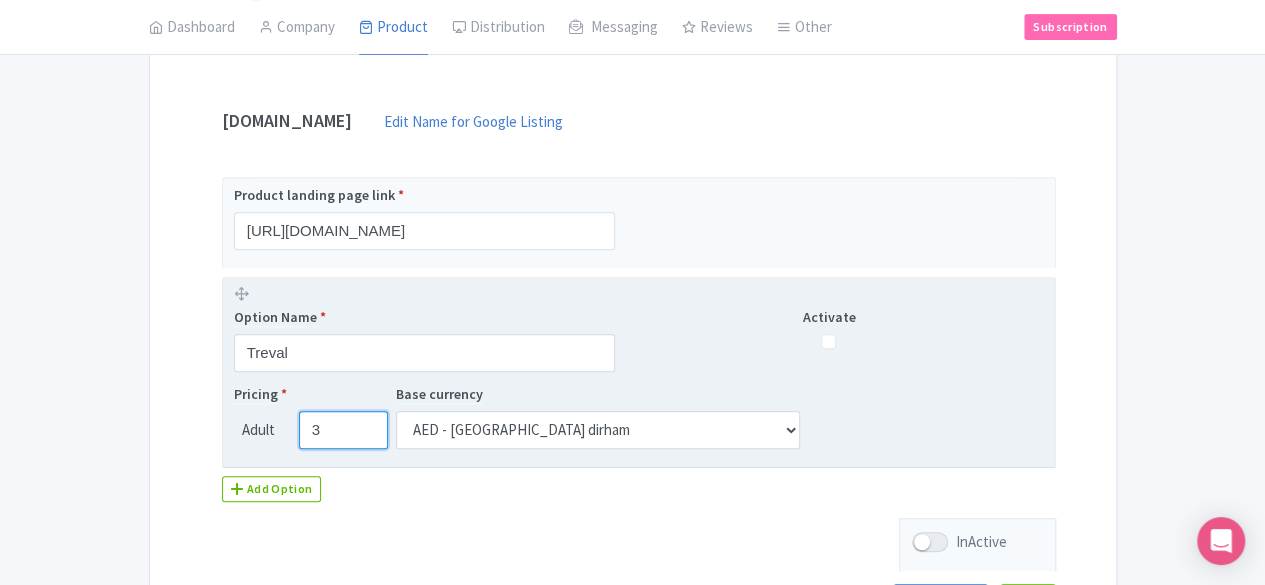 click on "3" at bounding box center [343, 430] 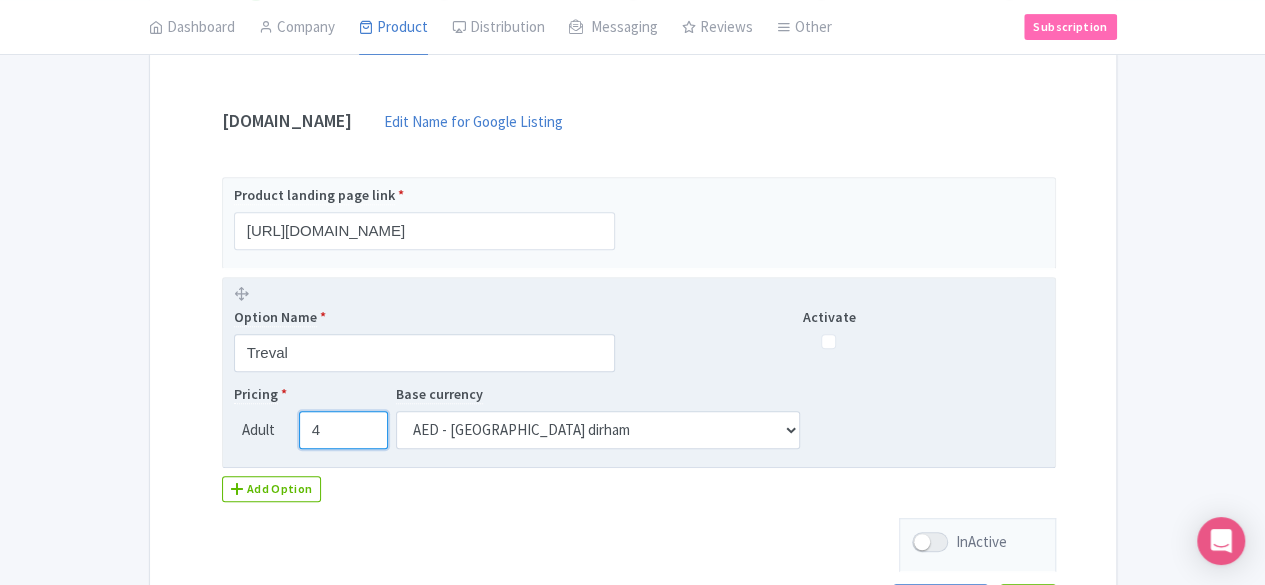 type on "4" 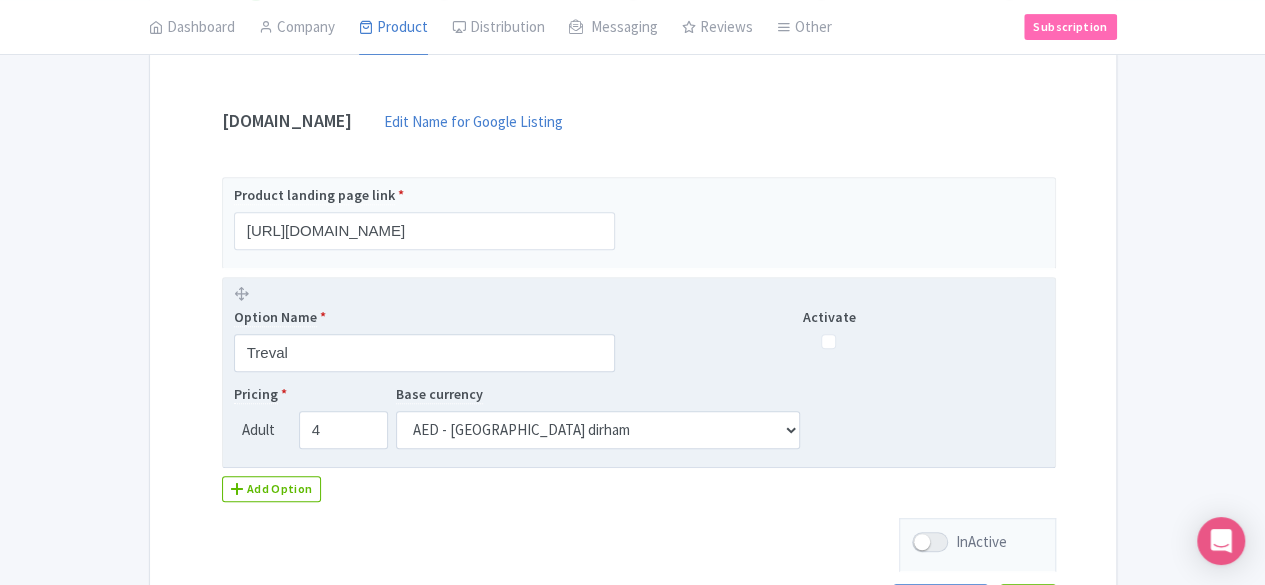 click on "Option Name
*
Treval
Activate
Pricing
*
Adult
4
Base currency
AED - United Arab Emirates dirham
AFN - Afghan afghani
ALL - Albanian lek
AMD - Armenian dram
ANG - Netherlands Antillean guilder
AOA - Angolan kwanza
ARS - Argentine peso
AUD - Australian dollar
AWG - Aruban florin
AZN - Azerbaijani manat
BAM - Bosnia and Herzegovina convertible mark
BBD - Barbados dollar
BDT - Bangladeshi taka
BGN - Bulgarian lev
BHD - Bahraini dinar
BIF - Burundian franc
BMD - Bermudian dollar
BND - Brunei dollar
BOB - Boliviano
BRL - Brazilian real
BSD - Bahamian dollar
BTN - Bhutanese ngultrum
BWP - Botswana pula
BYN - New Belarusian ruble
BYR - Belarusian ruble
BZD - Belize dollar
CAD - Canadian dollar
CDF - Congolese franc
CHF - Swiss franc
CLF - Unidad de Fomento
CLP - Chilean peso
CNY - Renminbi|Chinese yuan
COP - Colombian peso
CRC - Costa Rican colon
CUC - Cuban convertible peso" at bounding box center (639, 372) 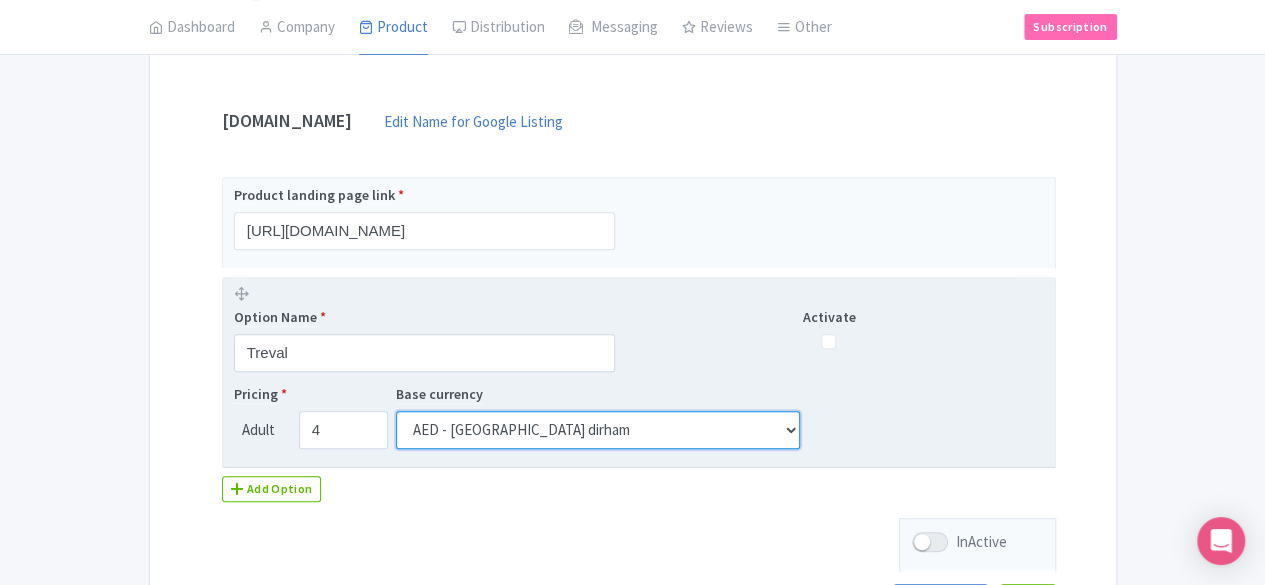 click on "AED - United Arab Emirates dirham
AFN - Afghan afghani
ALL - Albanian lek
AMD - Armenian dram
ANG - Netherlands Antillean guilder
AOA - Angolan kwanza
ARS - Argentine peso
AUD - Australian dollar
AWG - Aruban florin
AZN - Azerbaijani manat
BAM - Bosnia and Herzegovina convertible mark
BBD - Barbados dollar
BDT - Bangladeshi taka
BGN - Bulgarian lev
BHD - Bahraini dinar
BIF - Burundian franc
BMD - Bermudian dollar
BND - Brunei dollar
BOB - Boliviano
BRL - Brazilian real
BSD - Bahamian dollar
BTN - Bhutanese ngultrum
BWP - Botswana pula
BYN - New Belarusian ruble
BYR - Belarusian ruble
BZD - Belize dollar
CAD - Canadian dollar
CDF - Congolese franc
CHF - Swiss franc
CLF - Unidad de Fomento
CLP - Chilean peso
CNY - Renminbi|Chinese yuan
COP - Colombian peso
CRC - Costa Rican colon
CUC - Cuban convertible peso
CUP - Cuban peso
CVE - Cape Verde escudo
CZK - Czech koruna
DJF - Djiboutian franc
DKK - Danish krone
DOP - Dominican peso" at bounding box center [598, 430] 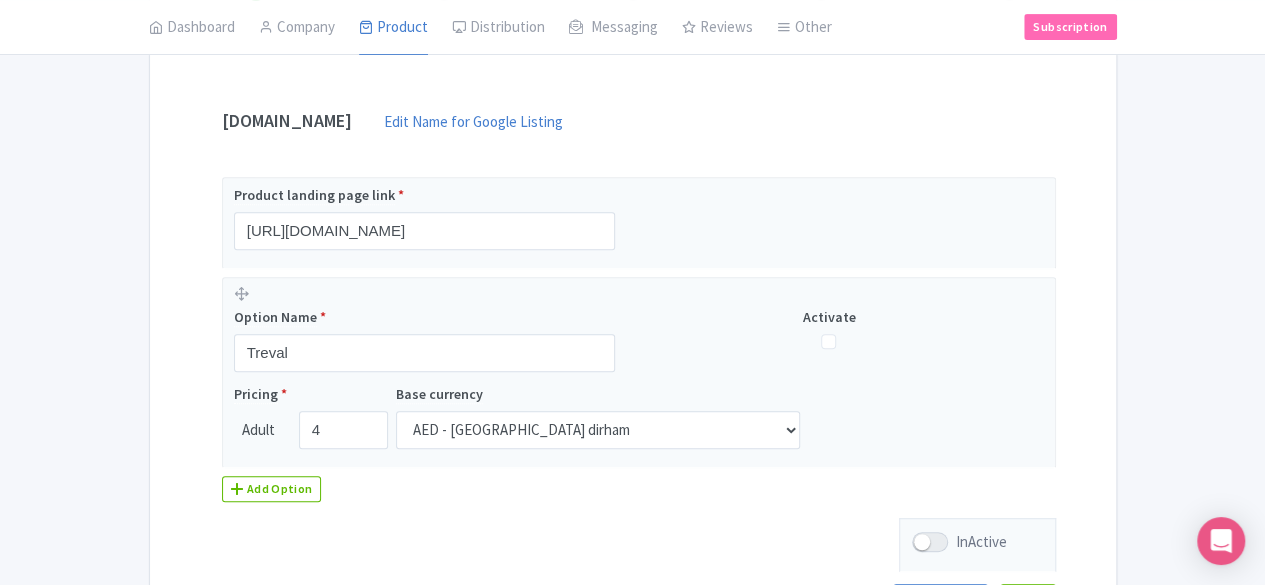 click on "Product landing page link
*
https://www.thetravelage.com/
Option Name
*
Treval
Activate
Pricing
*
Adult
4
Base currency
AED - United Arab Emirates dirham
AFN - Afghan afghani
ALL - Albanian lek
AMD - Armenian dram
ANG - Netherlands Antillean guilder
AOA - Angolan kwanza
ARS - Argentine peso
AUD - Australian dollar
AWG - Aruban florin
AZN - Azerbaijani manat
BAM - Bosnia and Herzegovina convertible mark
BBD - Barbados dollar
BDT - Bangladeshi taka
BGN - Bulgarian lev
BHD - Bahraini dinar
BIF - Burundian franc
BMD - Bermudian dollar
BND - Brunei dollar
BOB - Boliviano
BRL - Brazilian real
BSD - Bahamian dollar
BTN - Bhutanese ngultrum
BWP - Botswana pula
BYN - New Belarusian ruble
BYR - Belarusian ruble
BZD - Belize dollar
CAD - Canadian dollar
CDF - Congolese franc
CHF - Swiss franc
CLF - Unidad de Fomento
CLP - Chilean peso" at bounding box center [633, 347] 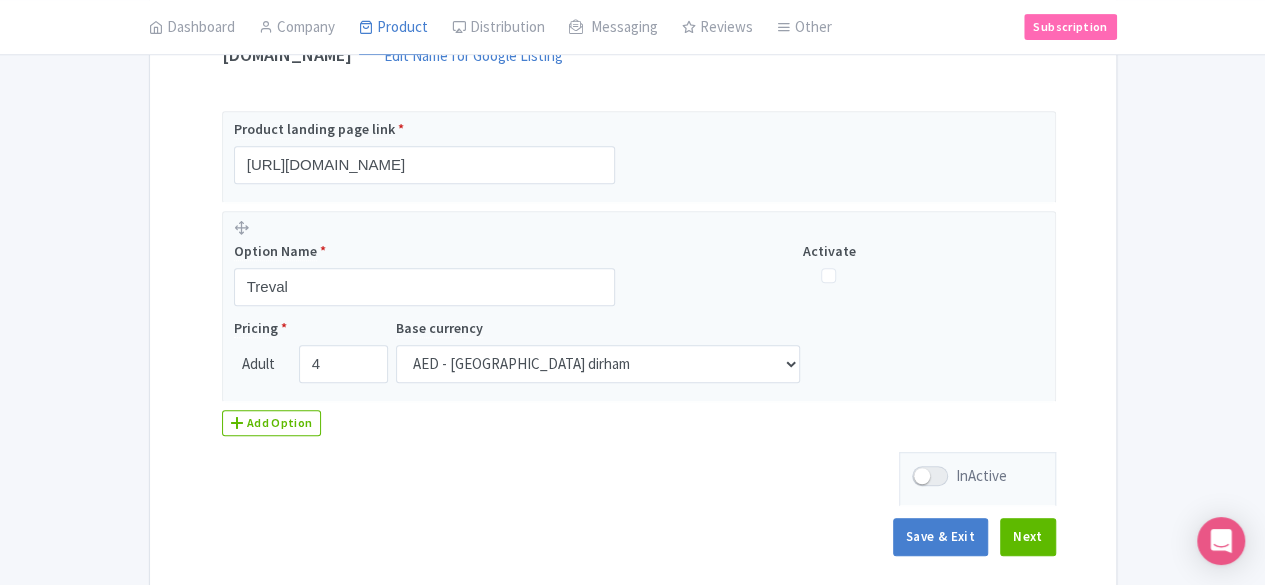 scroll, scrollTop: 435, scrollLeft: 0, axis: vertical 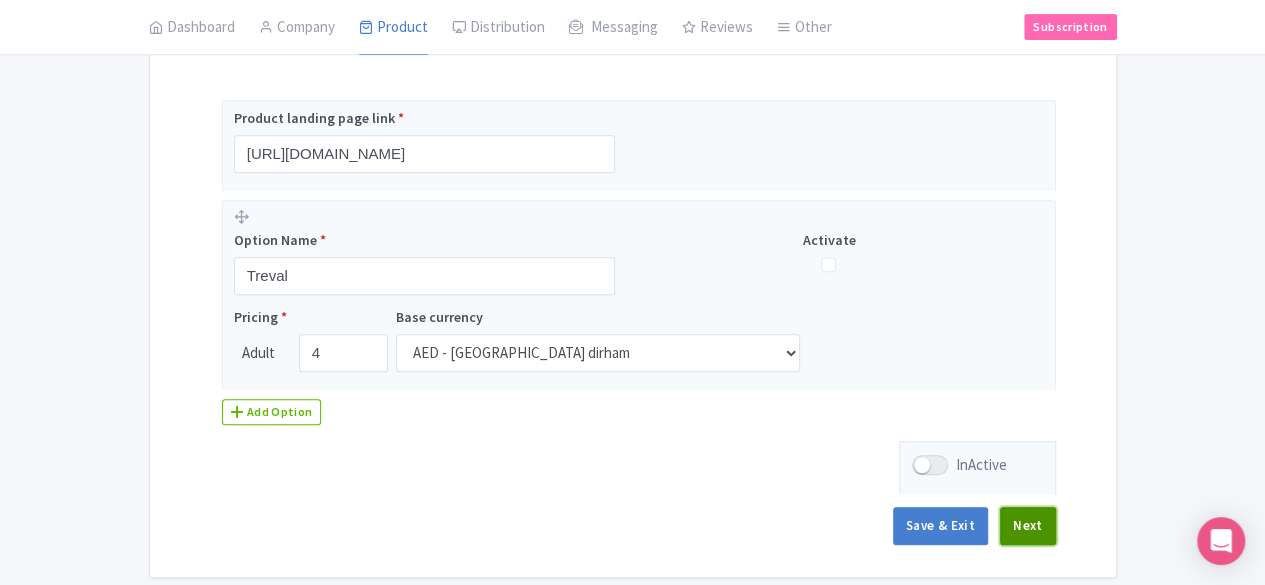 click on "Next" at bounding box center [1028, 526] 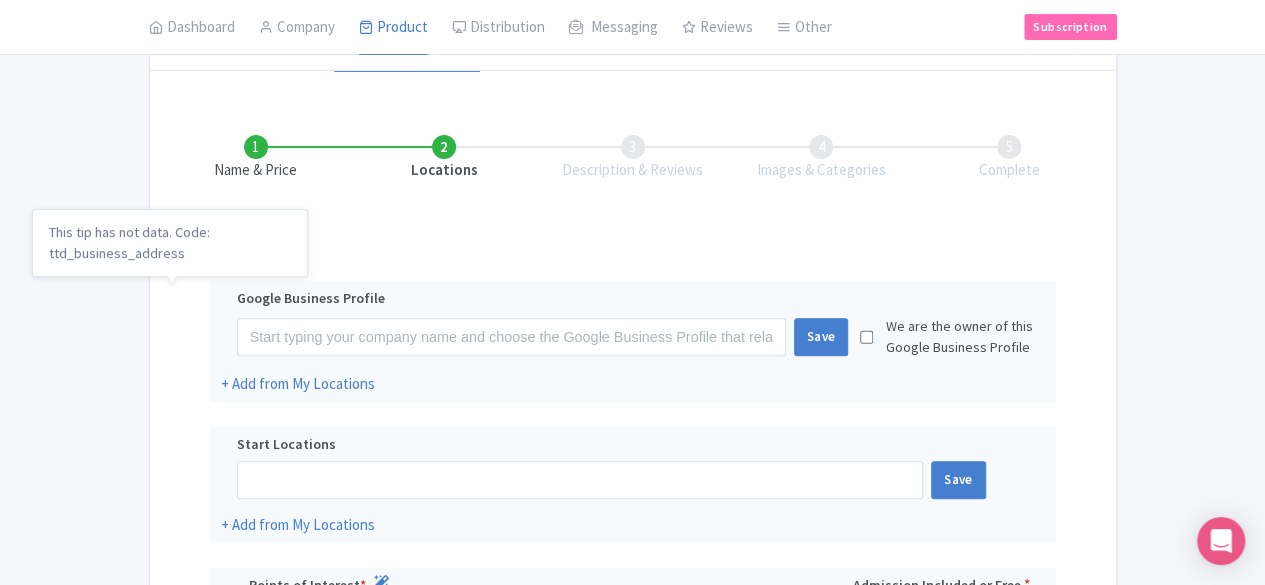scroll, scrollTop: 221, scrollLeft: 0, axis: vertical 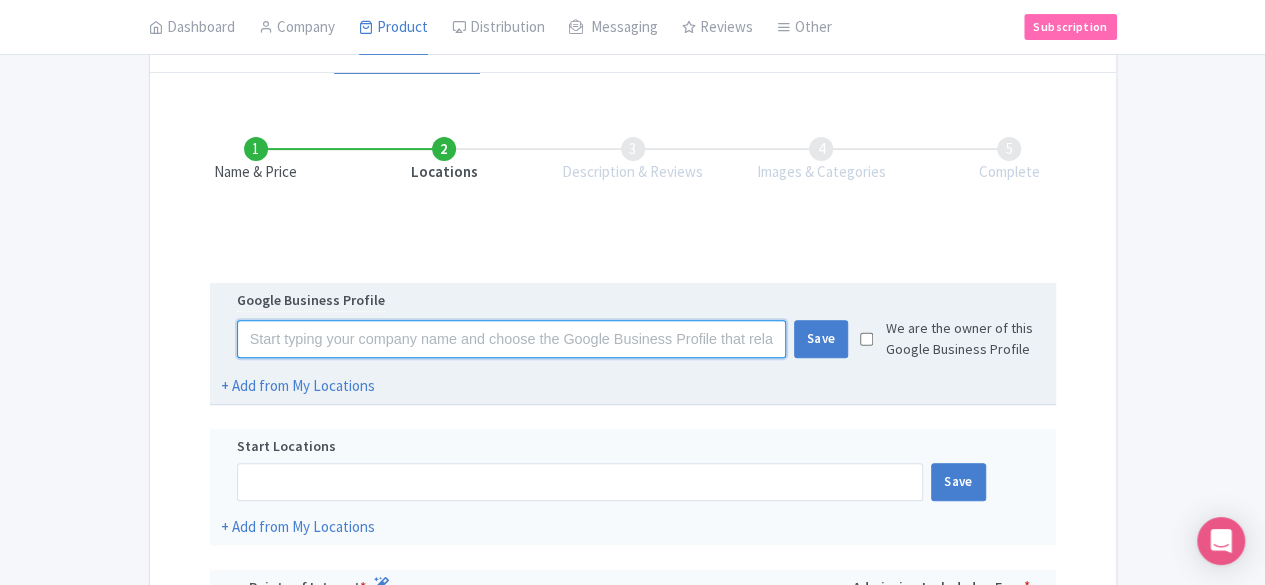 click at bounding box center (511, 339) 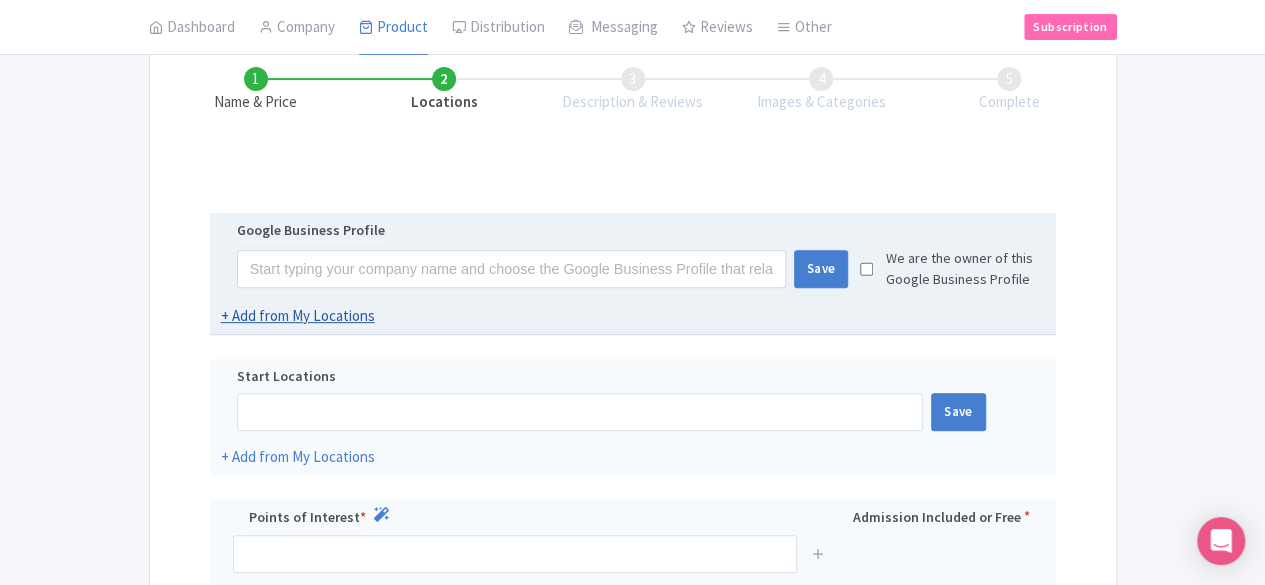 click on "Start Locations" at bounding box center [633, 379] 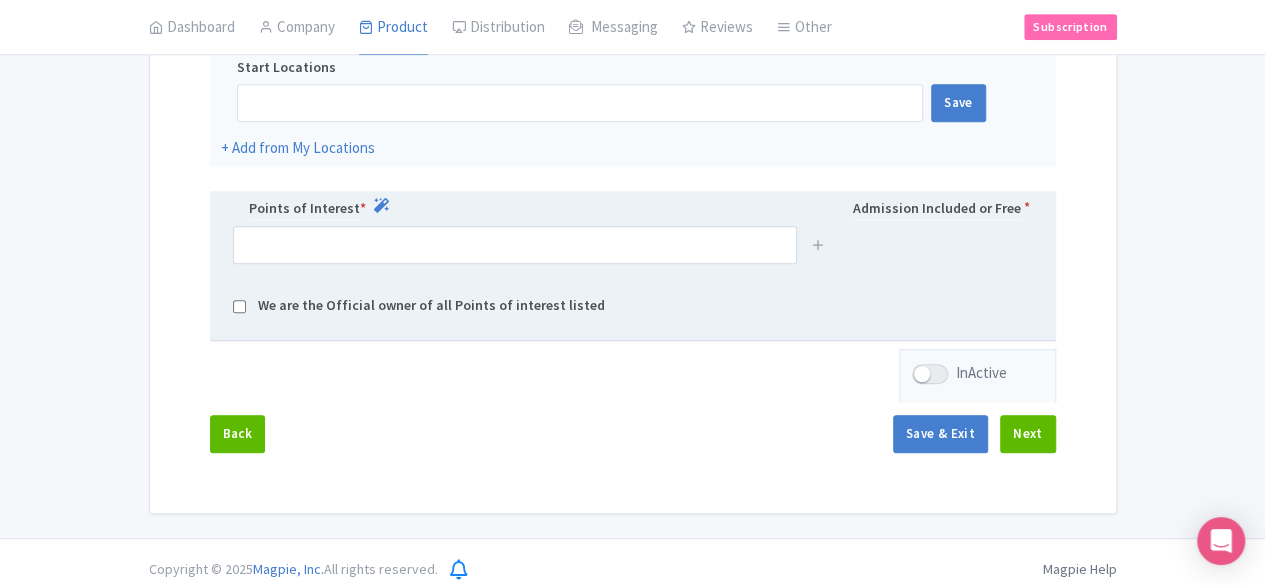 scroll, scrollTop: 592, scrollLeft: 0, axis: vertical 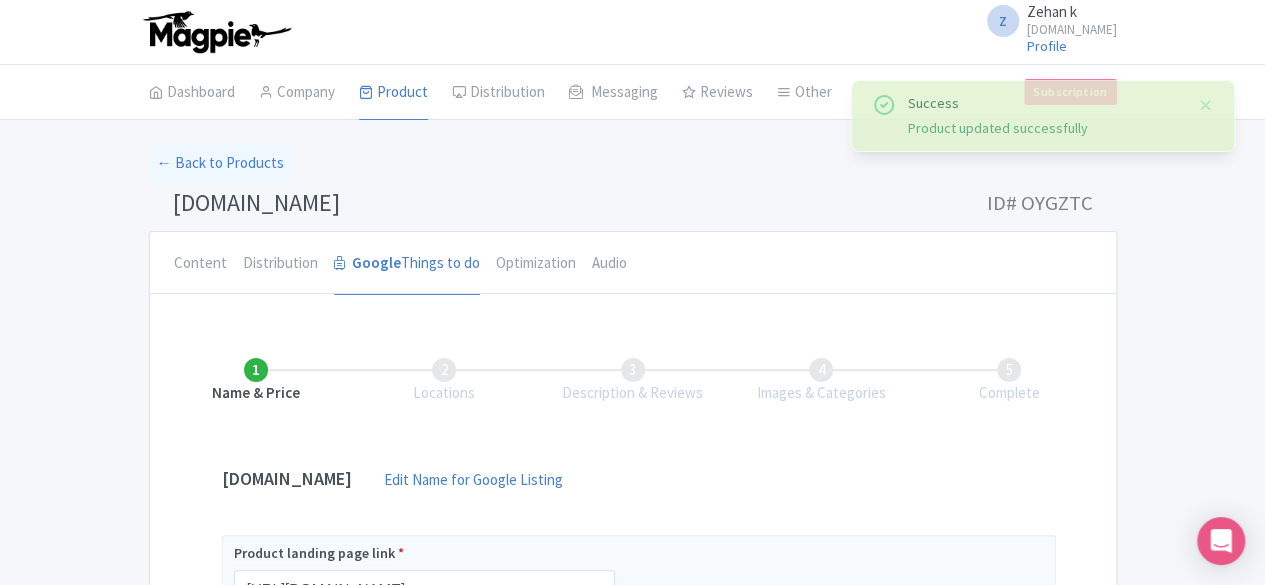 click on "[DOMAIN_NAME]" at bounding box center (256, 202) 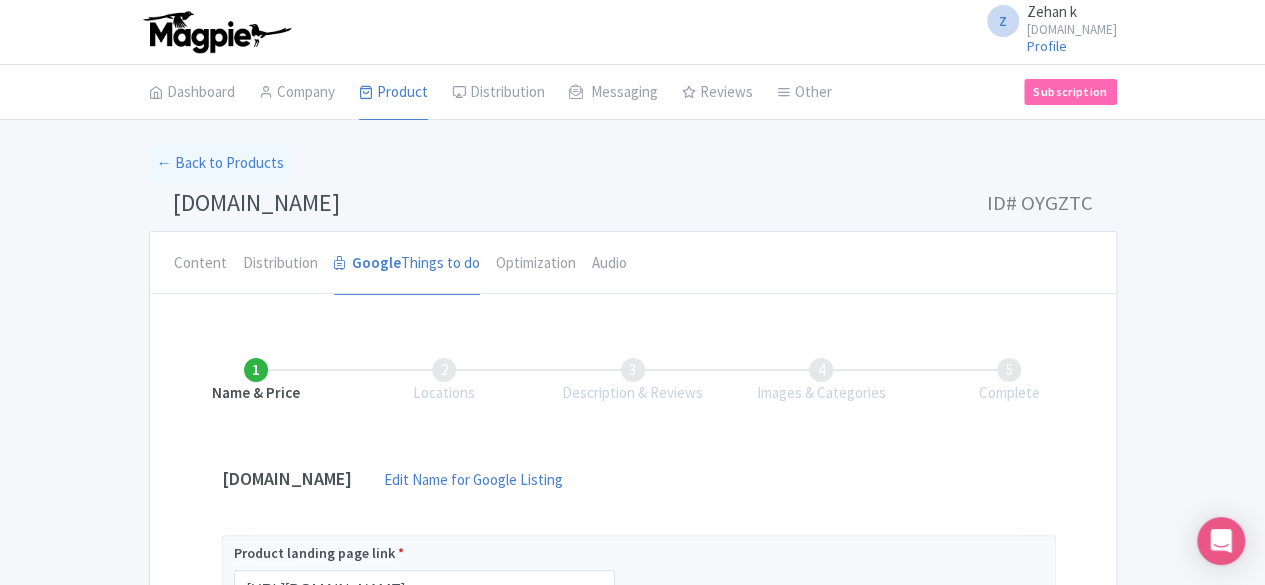click on "[DOMAIN_NAME]
ID# OYGZTC" at bounding box center [633, 207] 